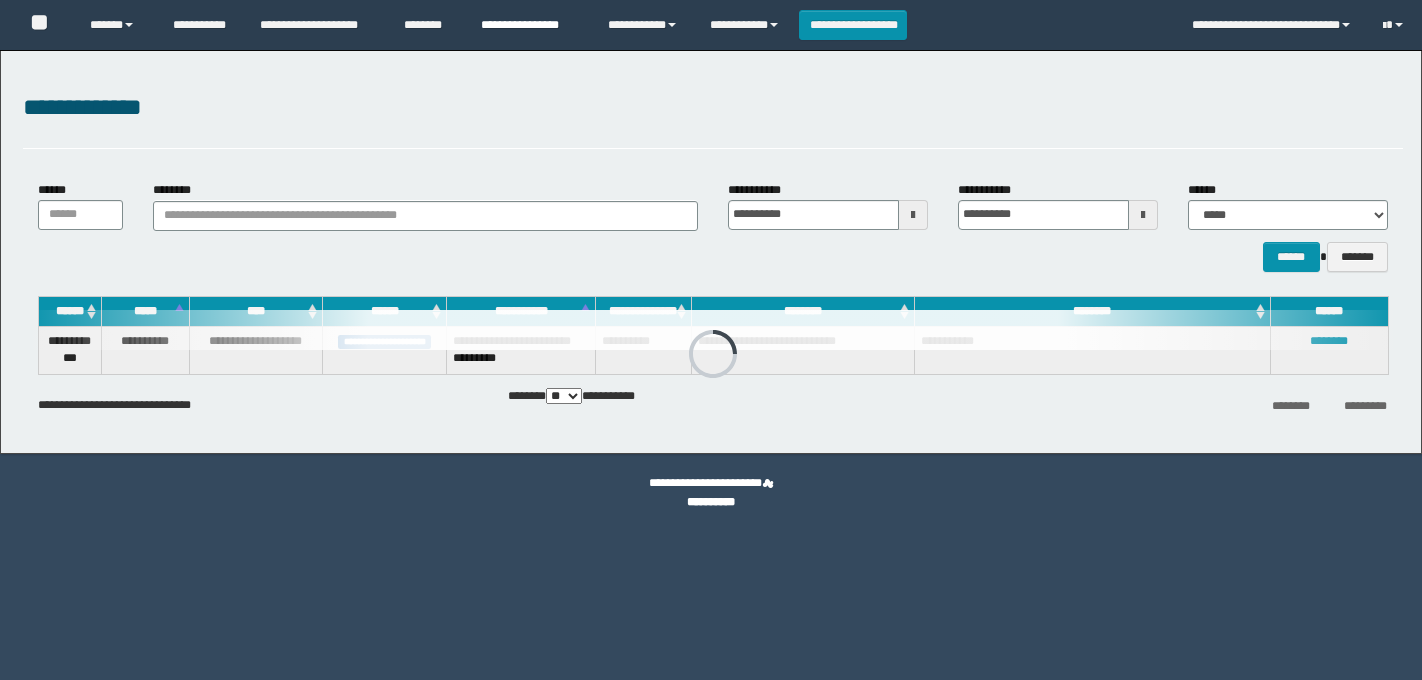 scroll, scrollTop: 0, scrollLeft: 0, axis: both 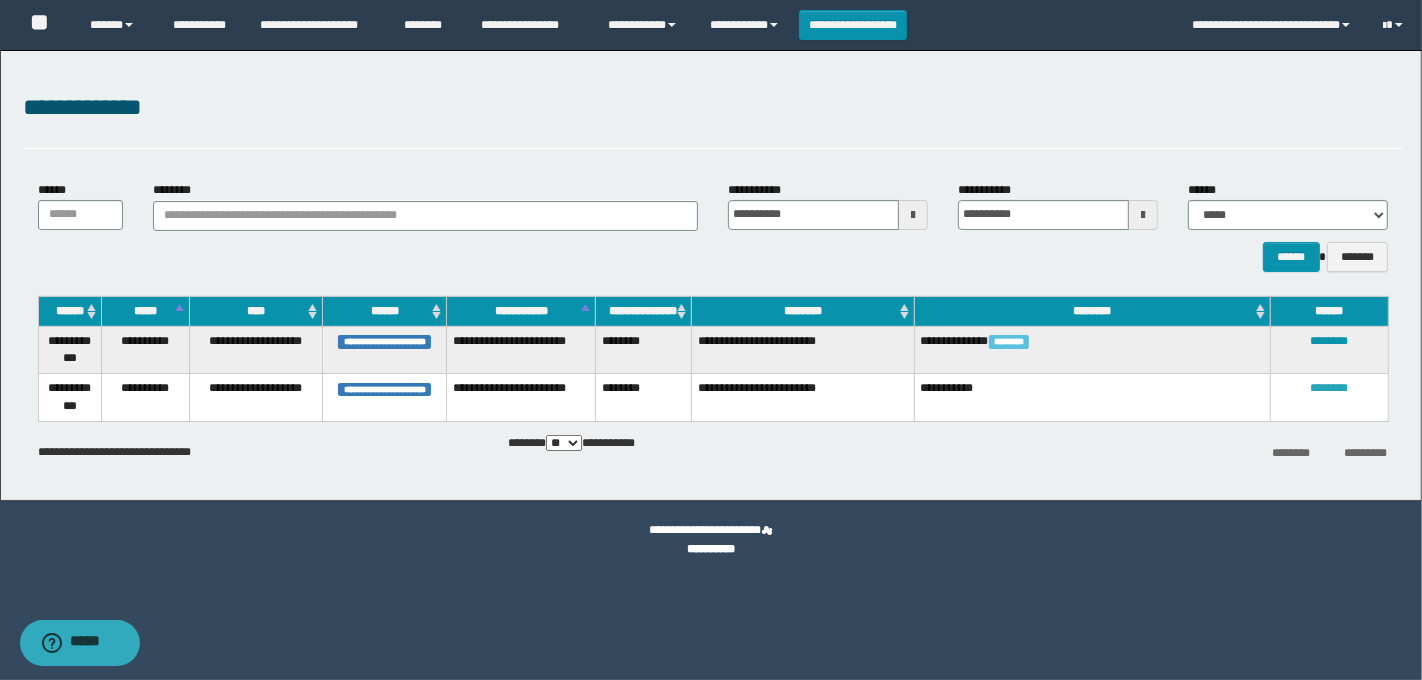 click on "********" at bounding box center [1329, 388] 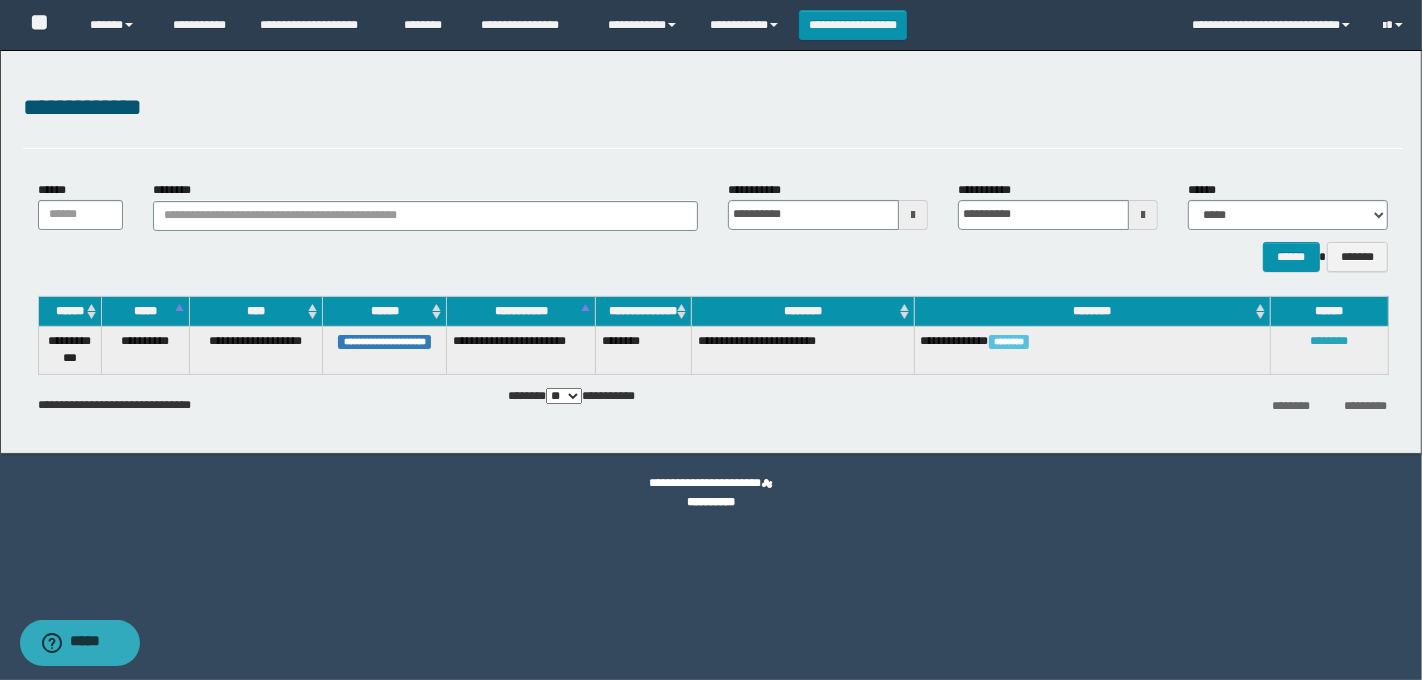 click on "********" at bounding box center [1329, 341] 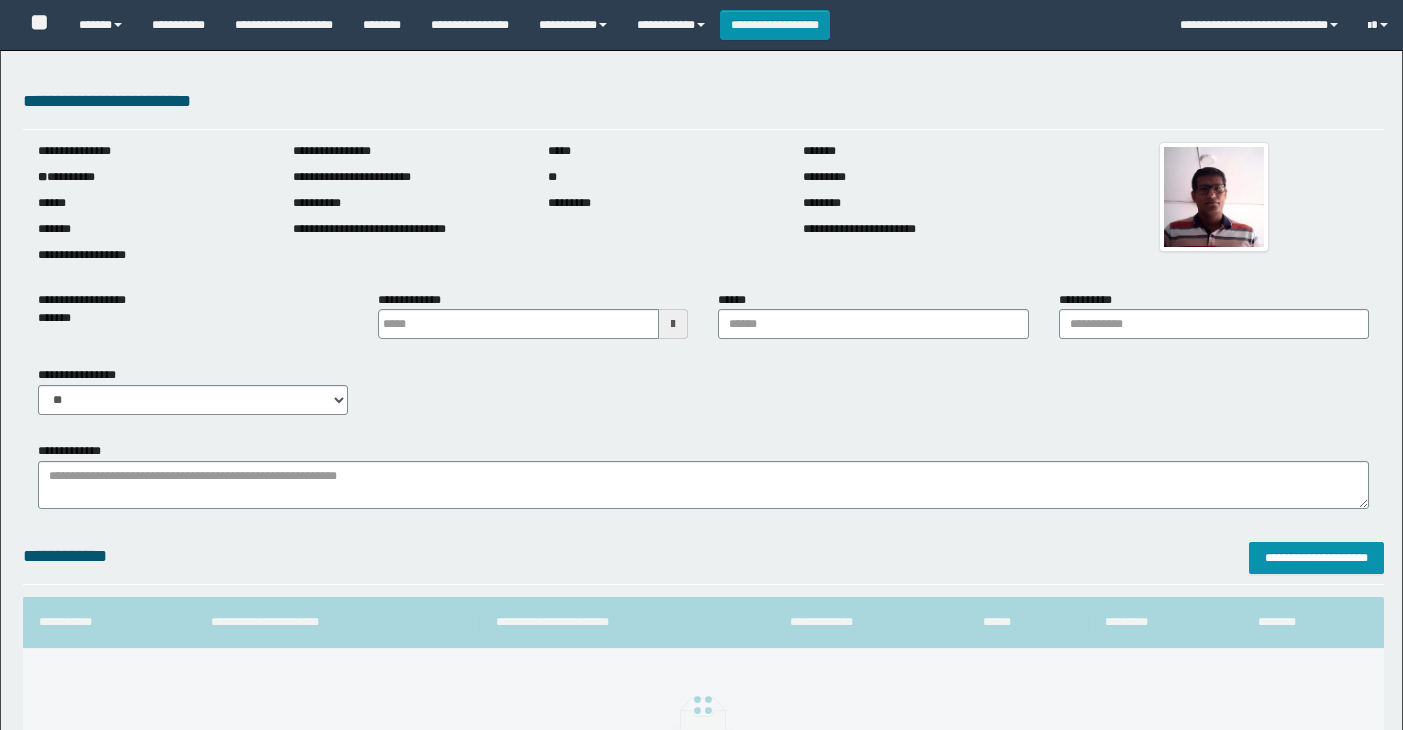 type on "**********" 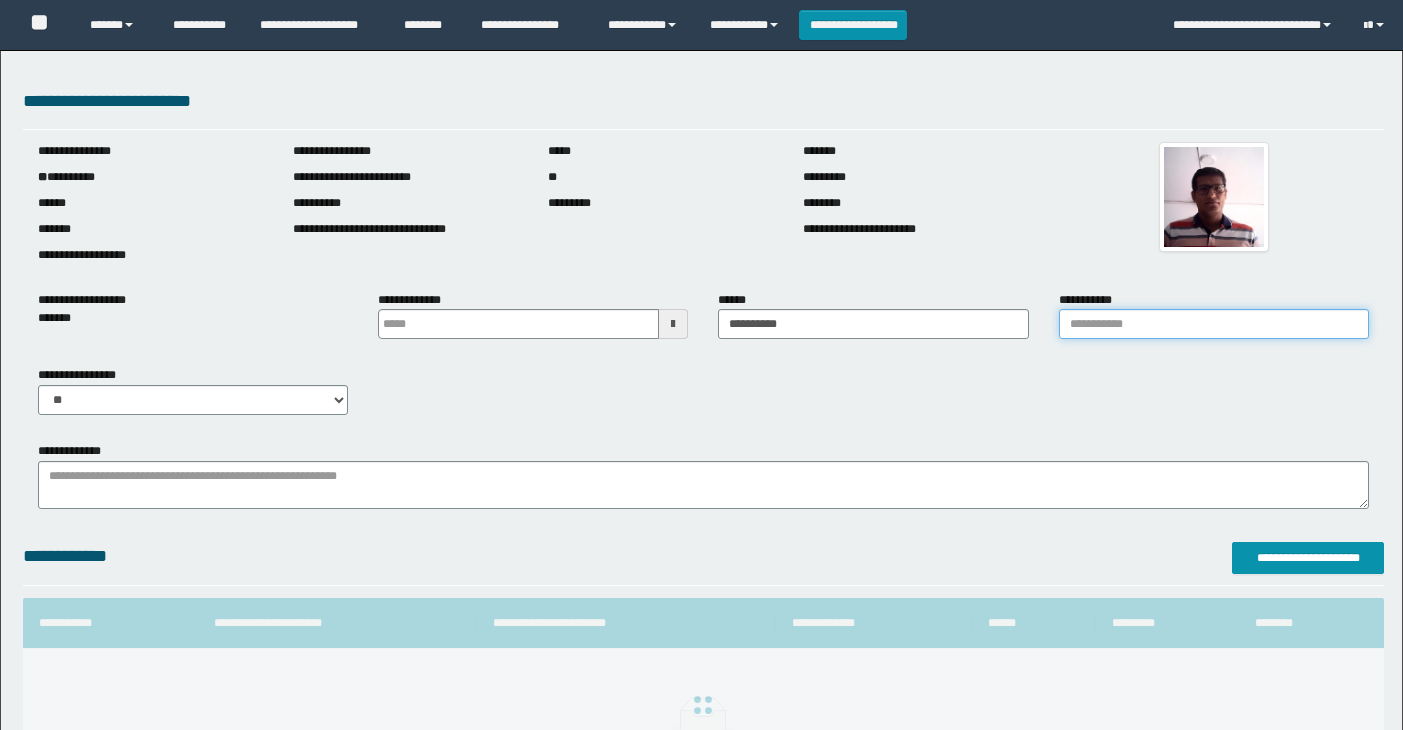 drag, startPoint x: 1117, startPoint y: 324, endPoint x: 1164, endPoint y: 350, distance: 53.712196 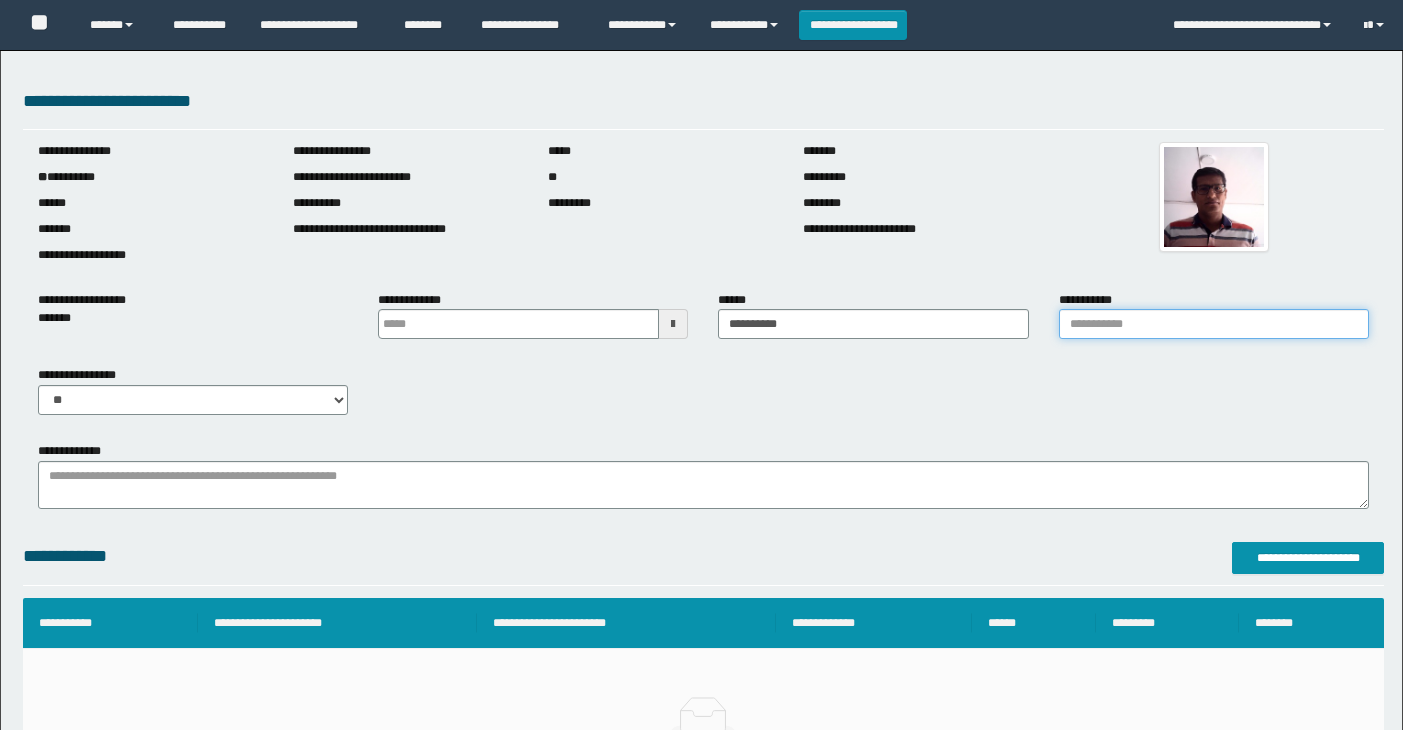 scroll, scrollTop: 0, scrollLeft: 0, axis: both 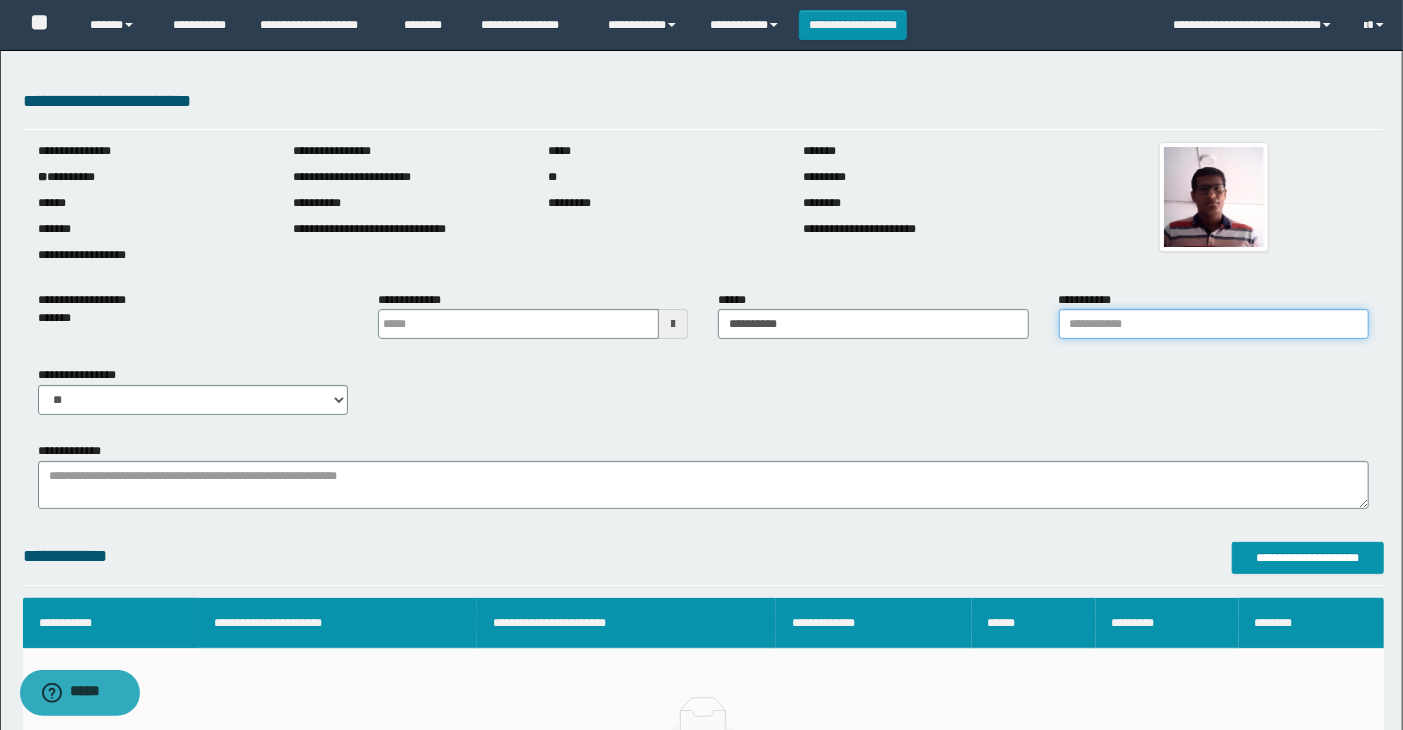 type on "**********" 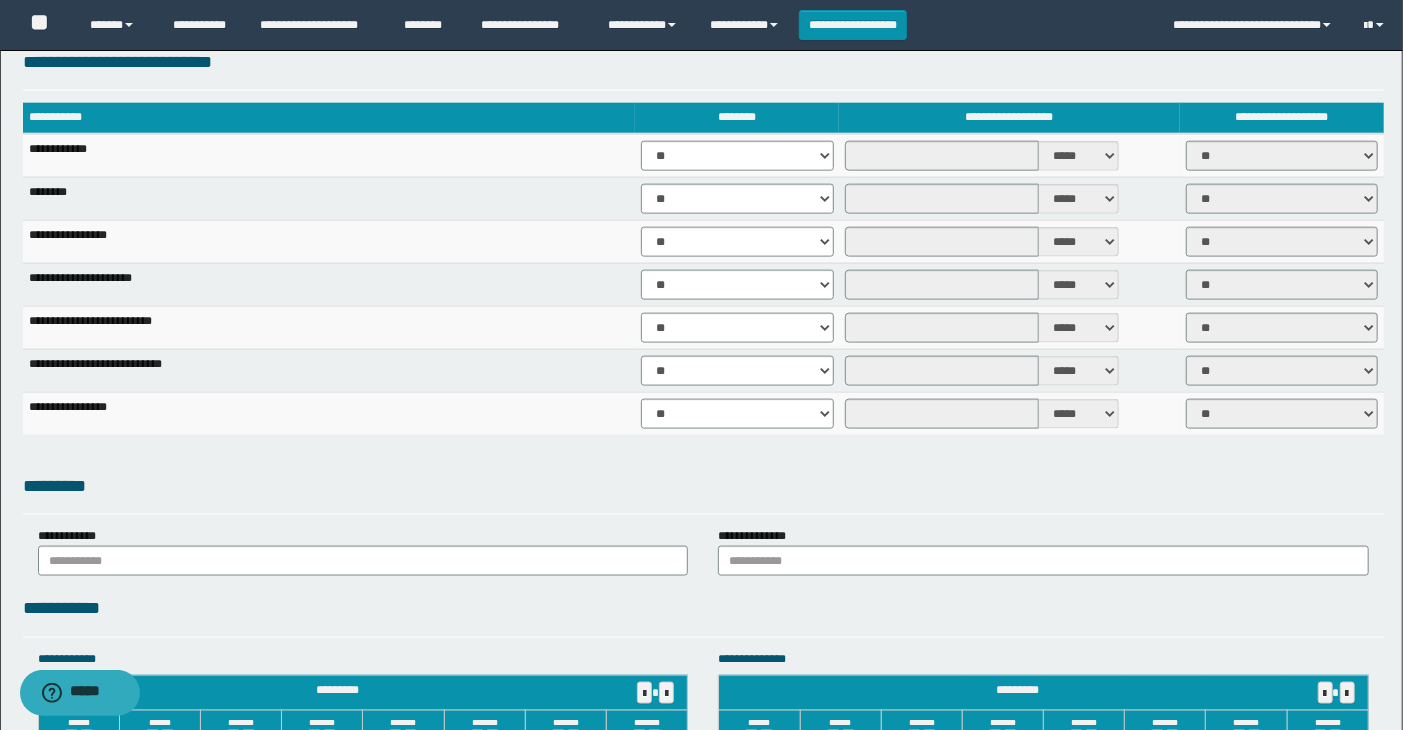 scroll, scrollTop: 1444, scrollLeft: 0, axis: vertical 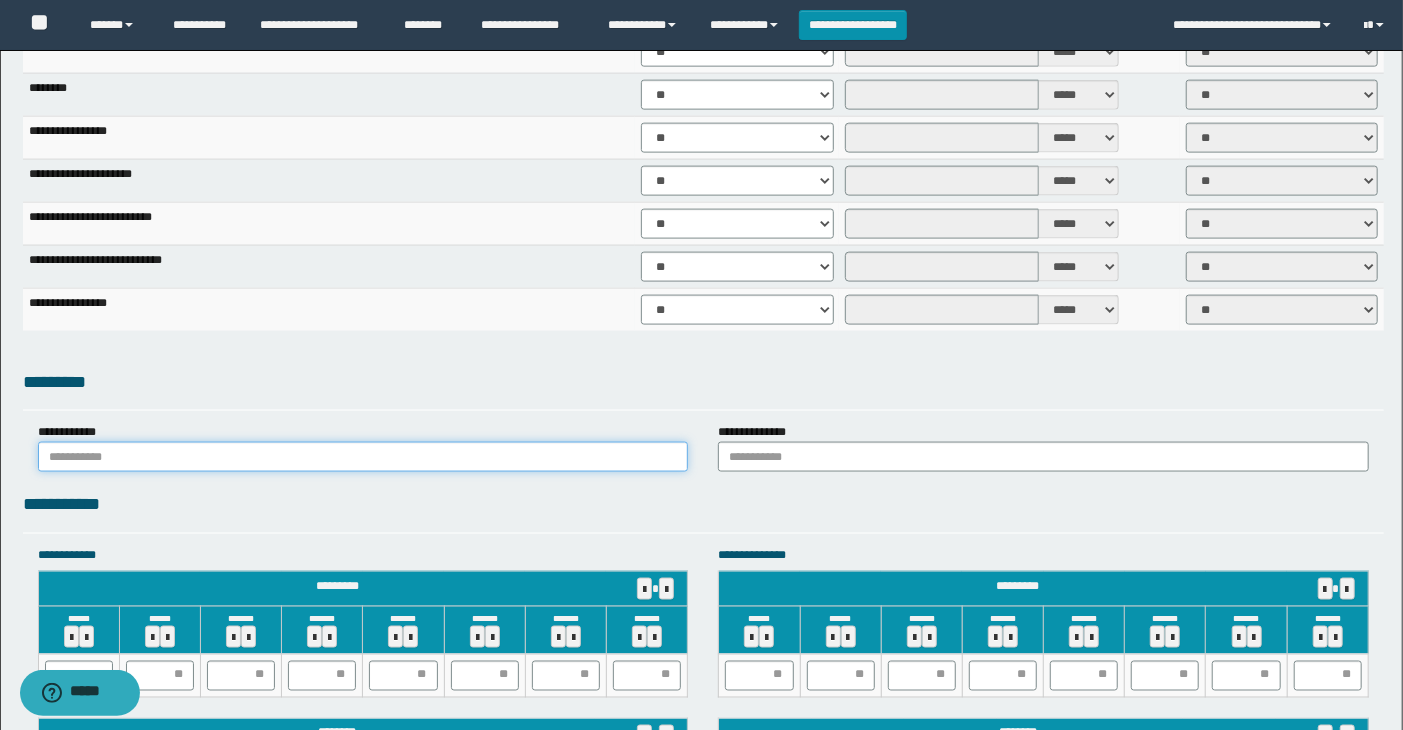 click at bounding box center [363, 457] 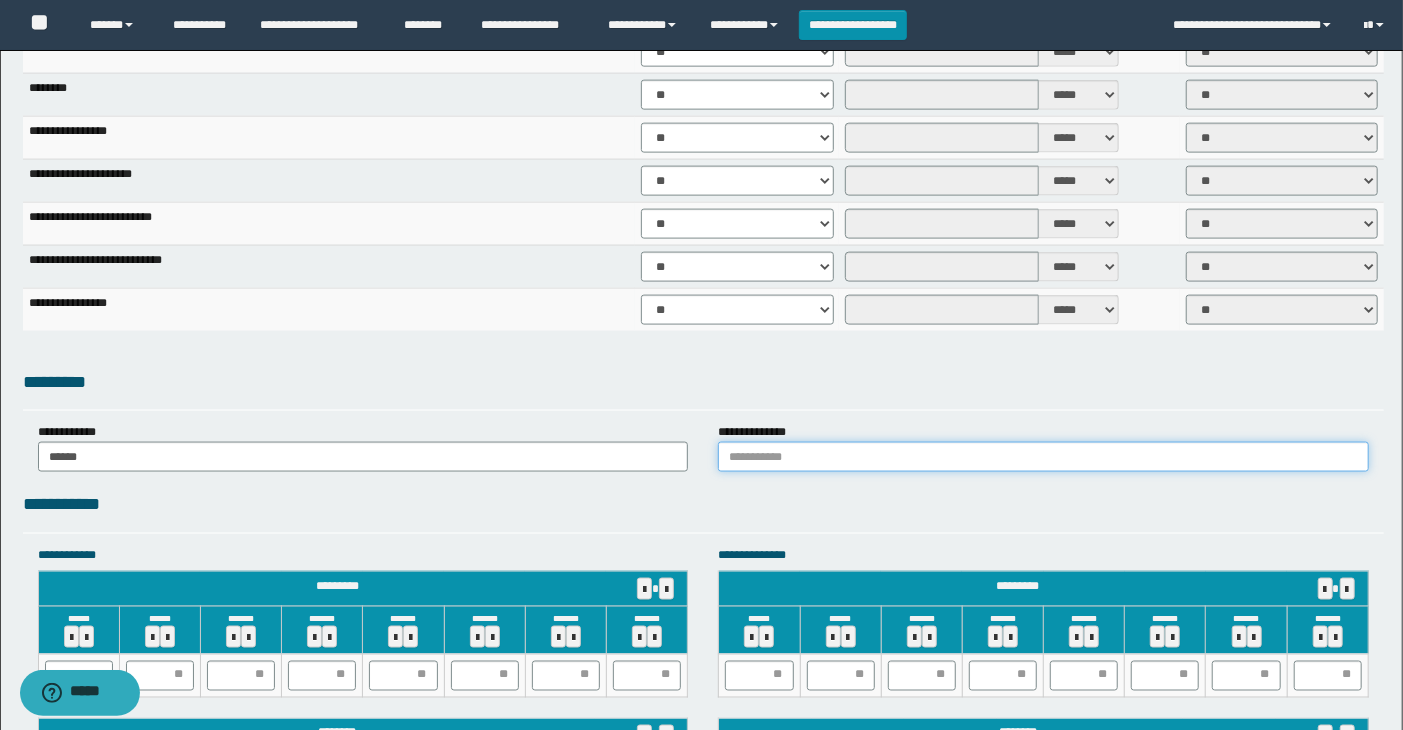 click at bounding box center [1043, 457] 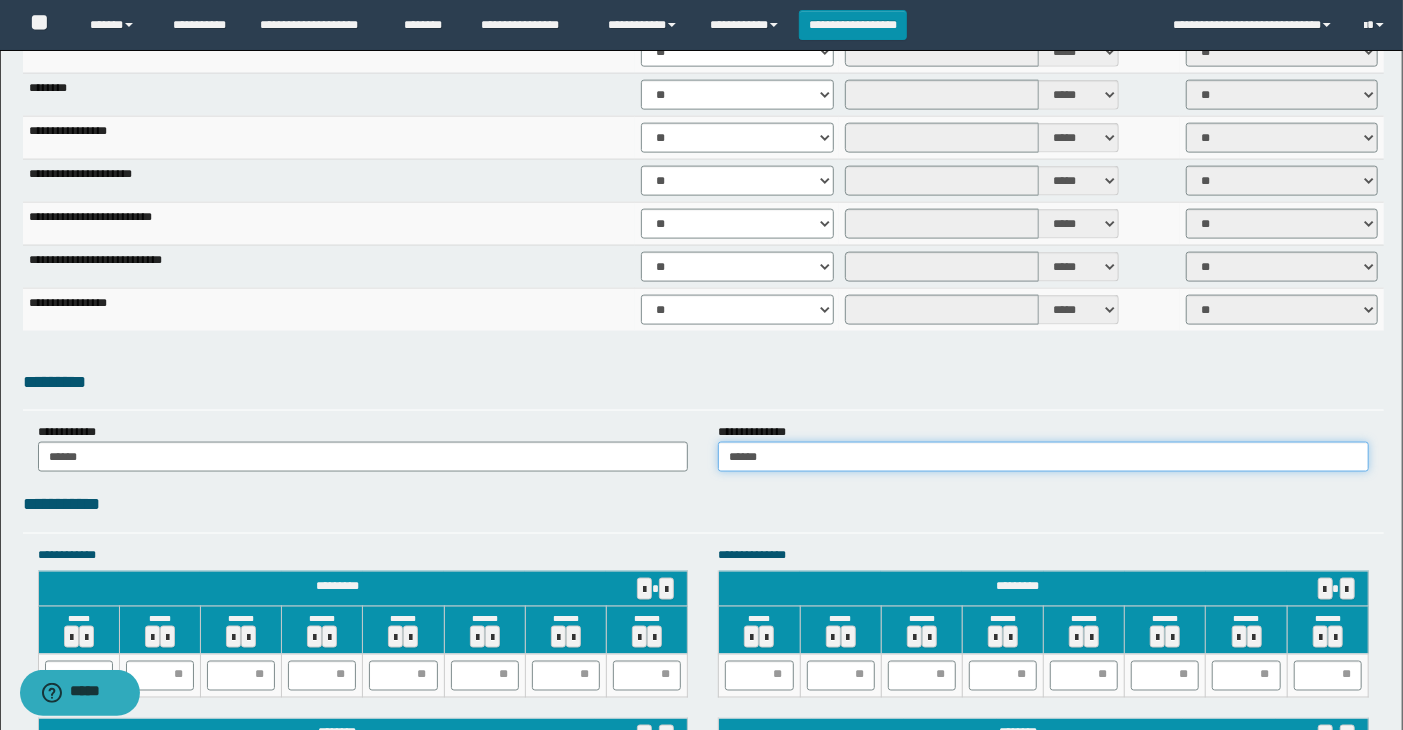 scroll, scrollTop: 1333, scrollLeft: 0, axis: vertical 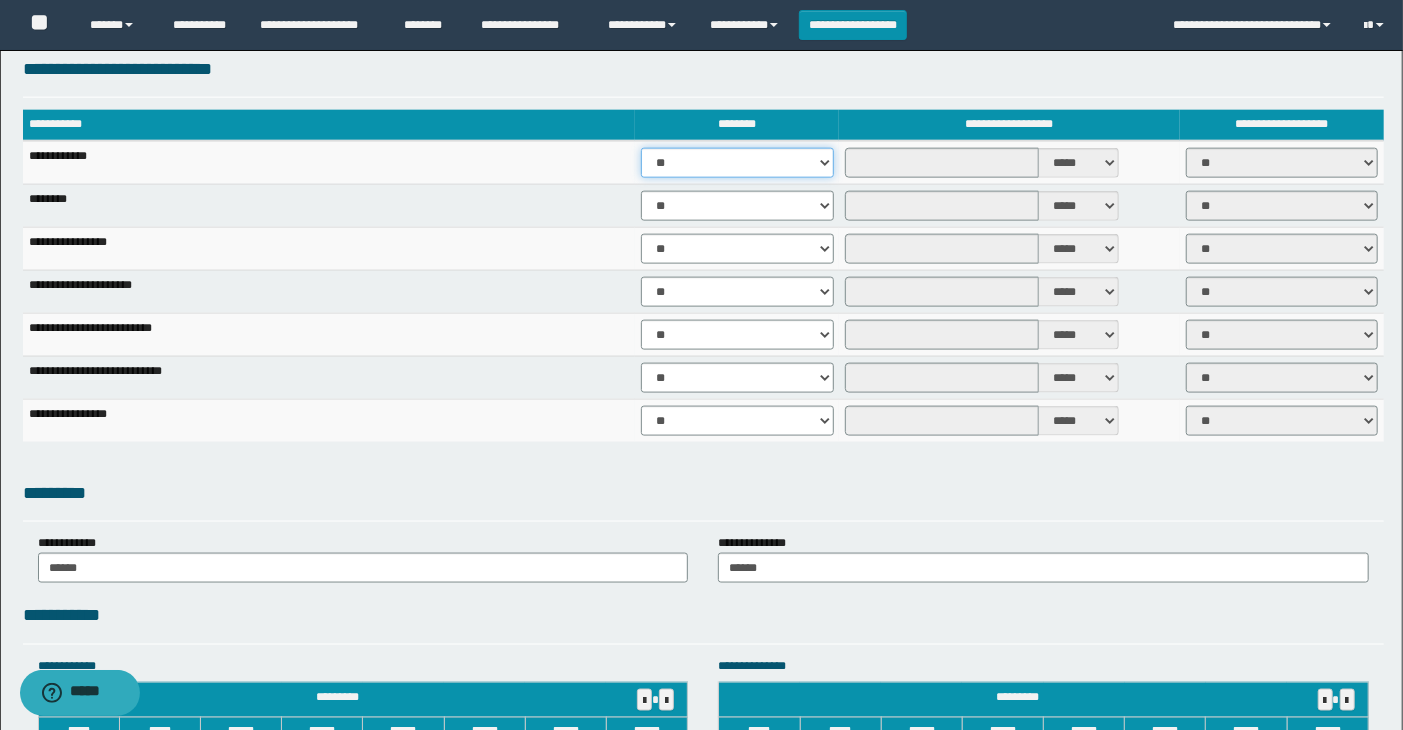 click on "**
**" at bounding box center [737, 163] 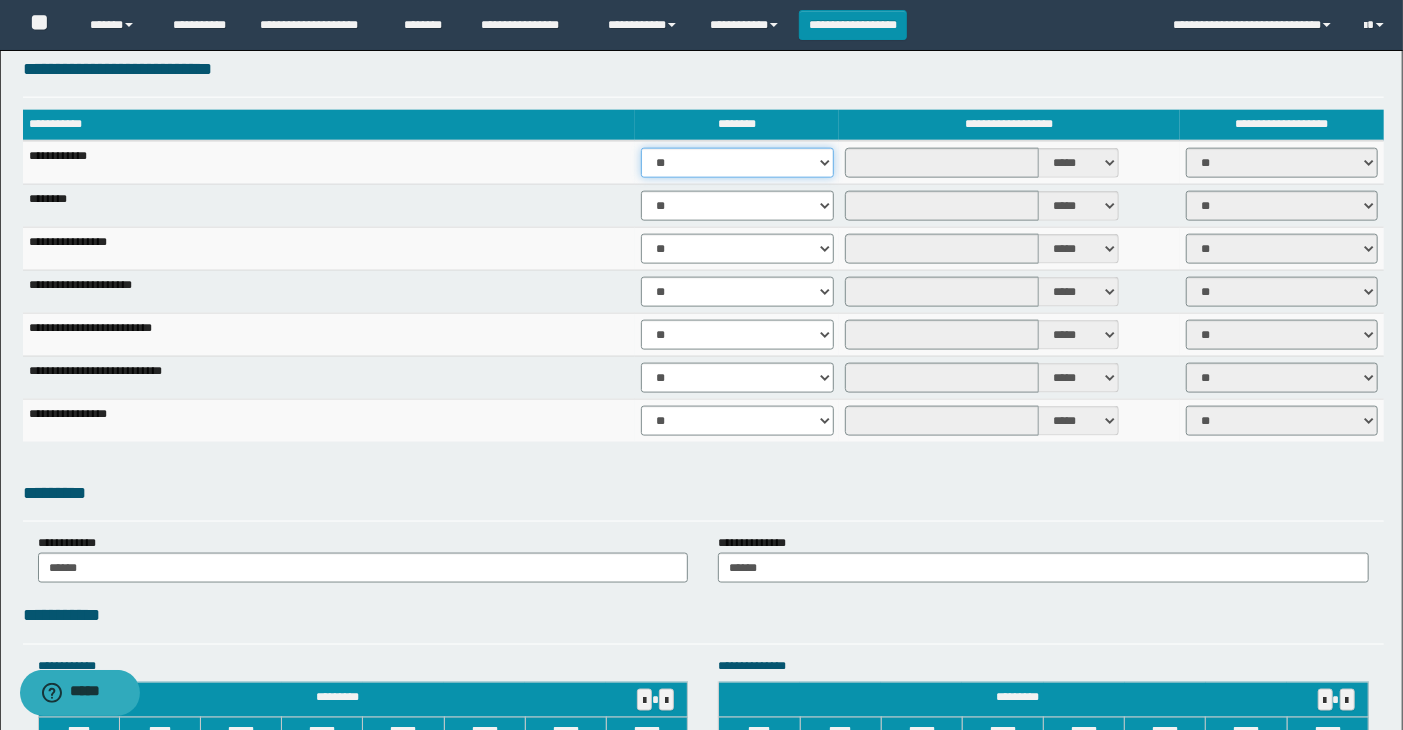 click on "**
**" at bounding box center (737, 163) 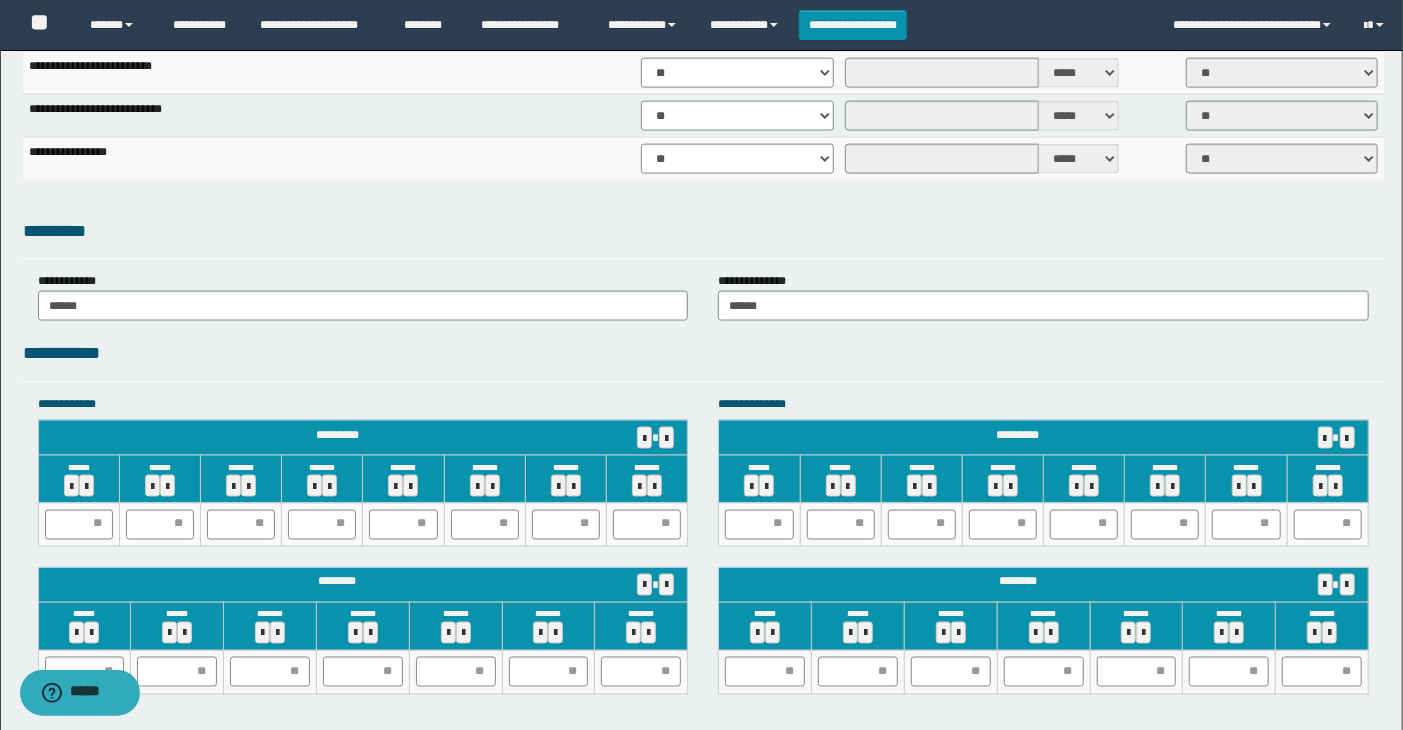 scroll, scrollTop: 1555, scrollLeft: 0, axis: vertical 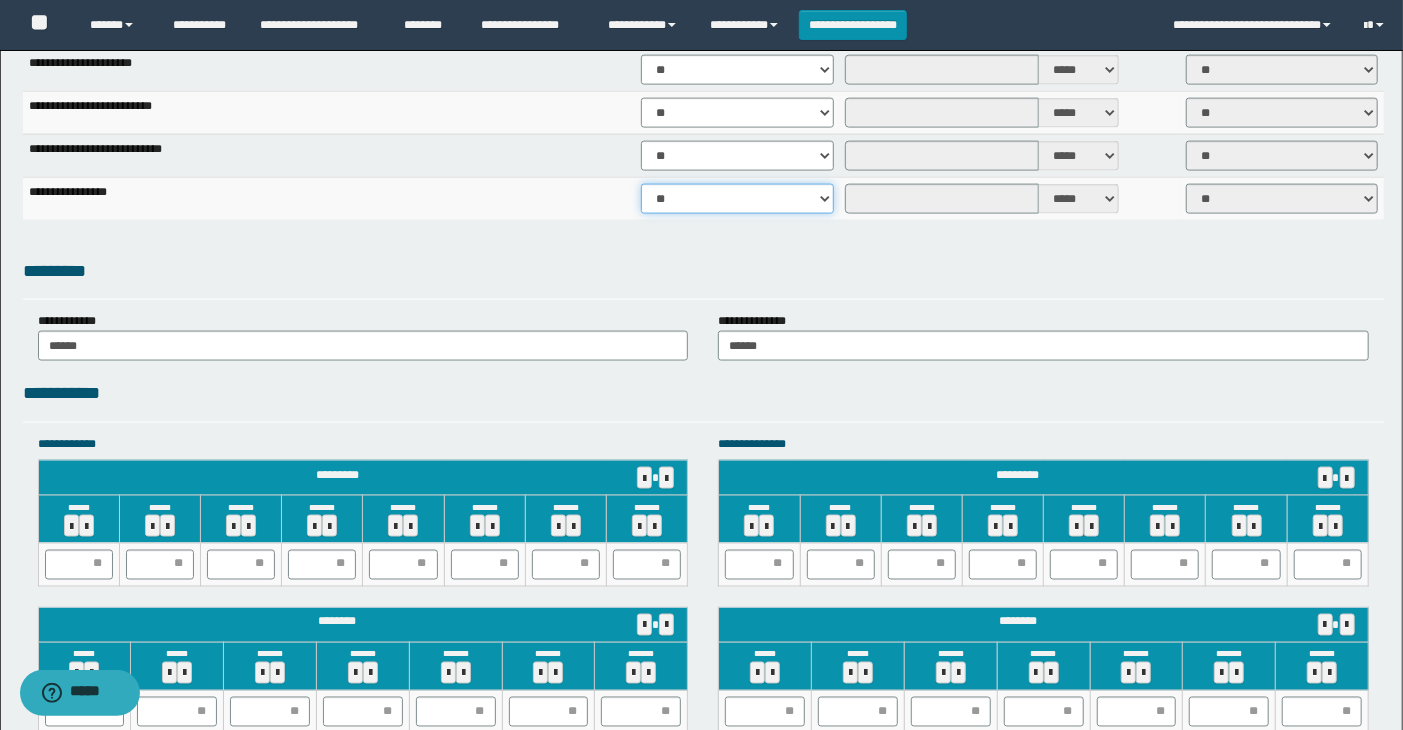click on "**
**" at bounding box center [737, 199] 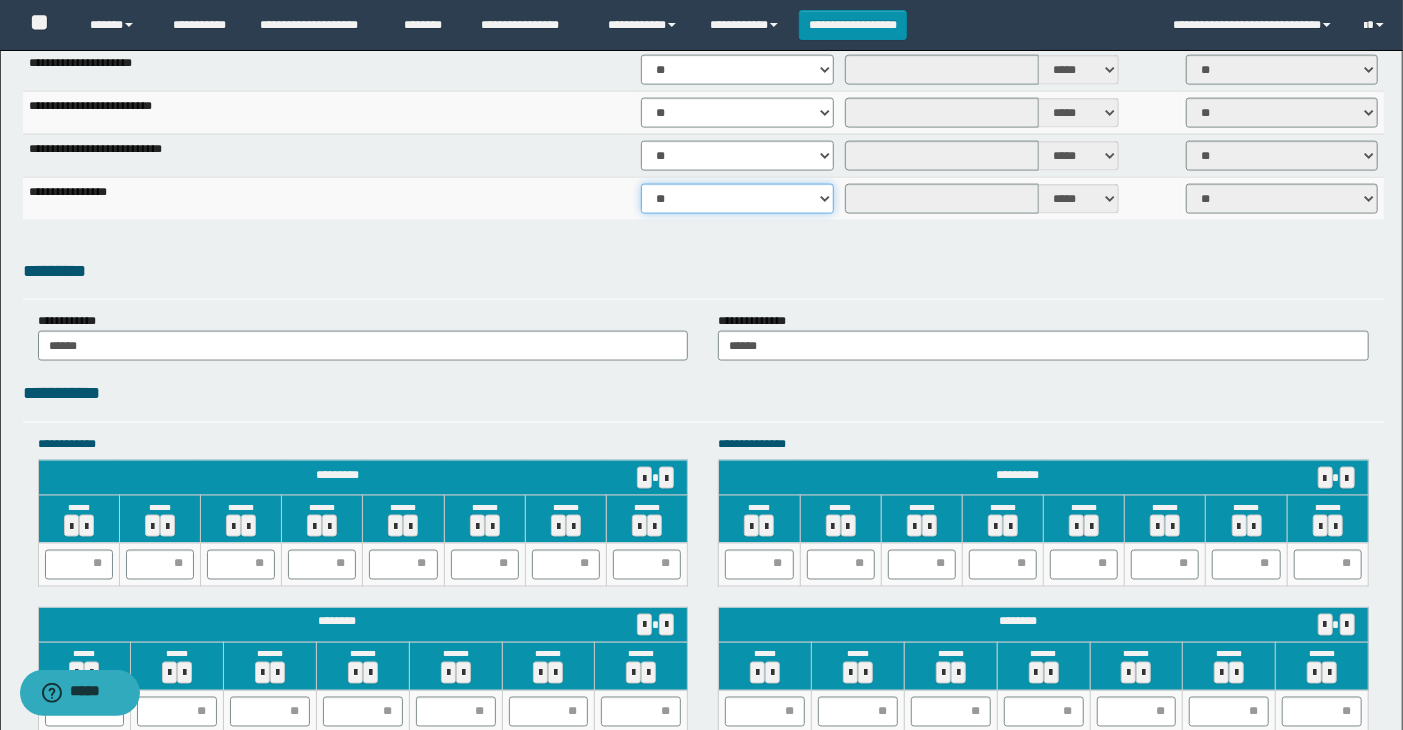 select on "****" 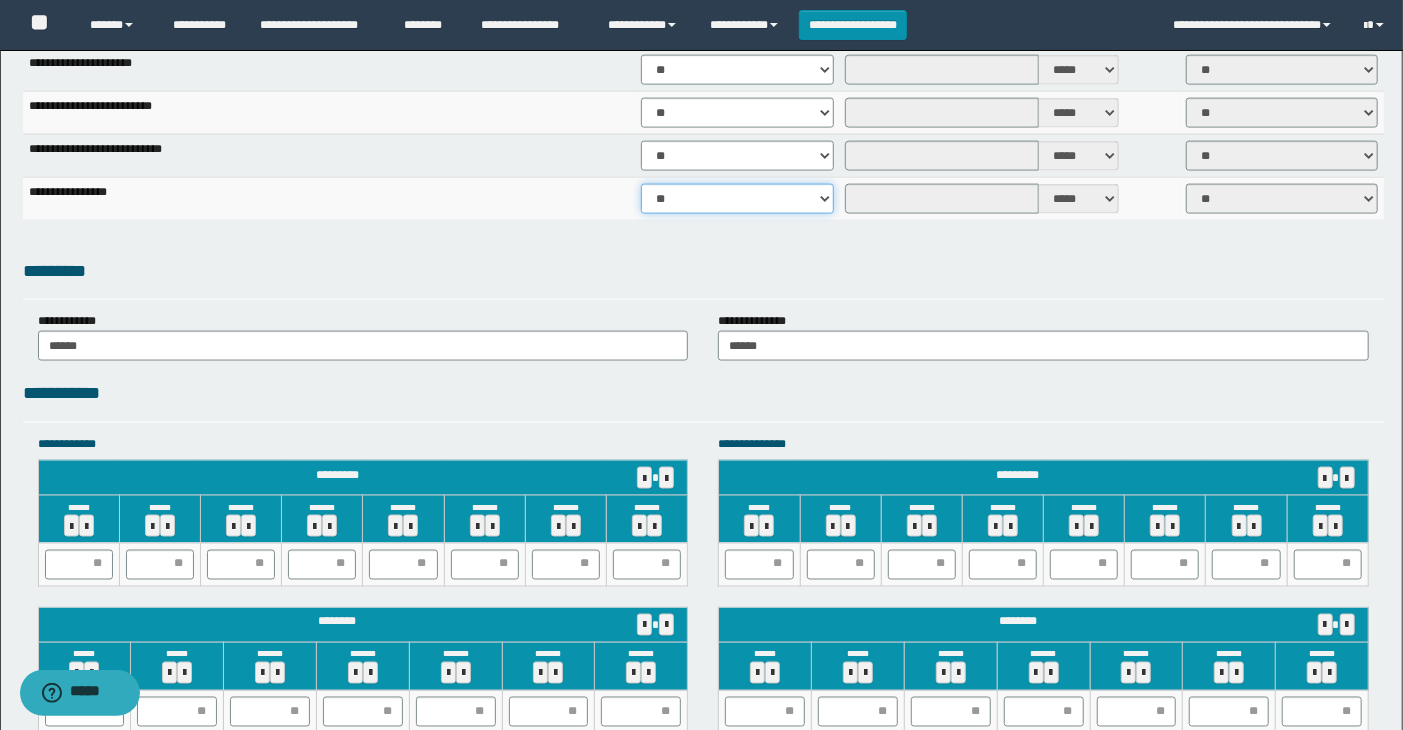 click on "**
**" at bounding box center [737, 199] 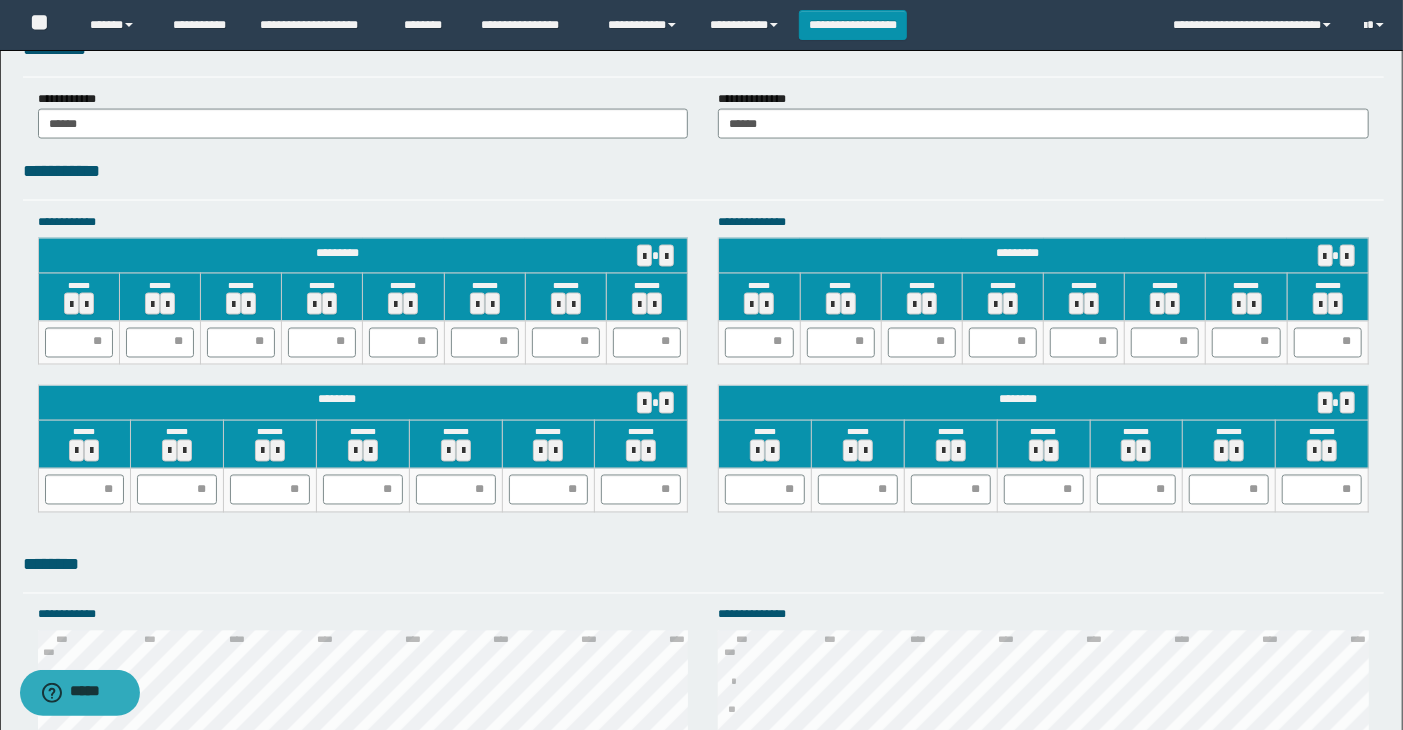scroll, scrollTop: 1888, scrollLeft: 0, axis: vertical 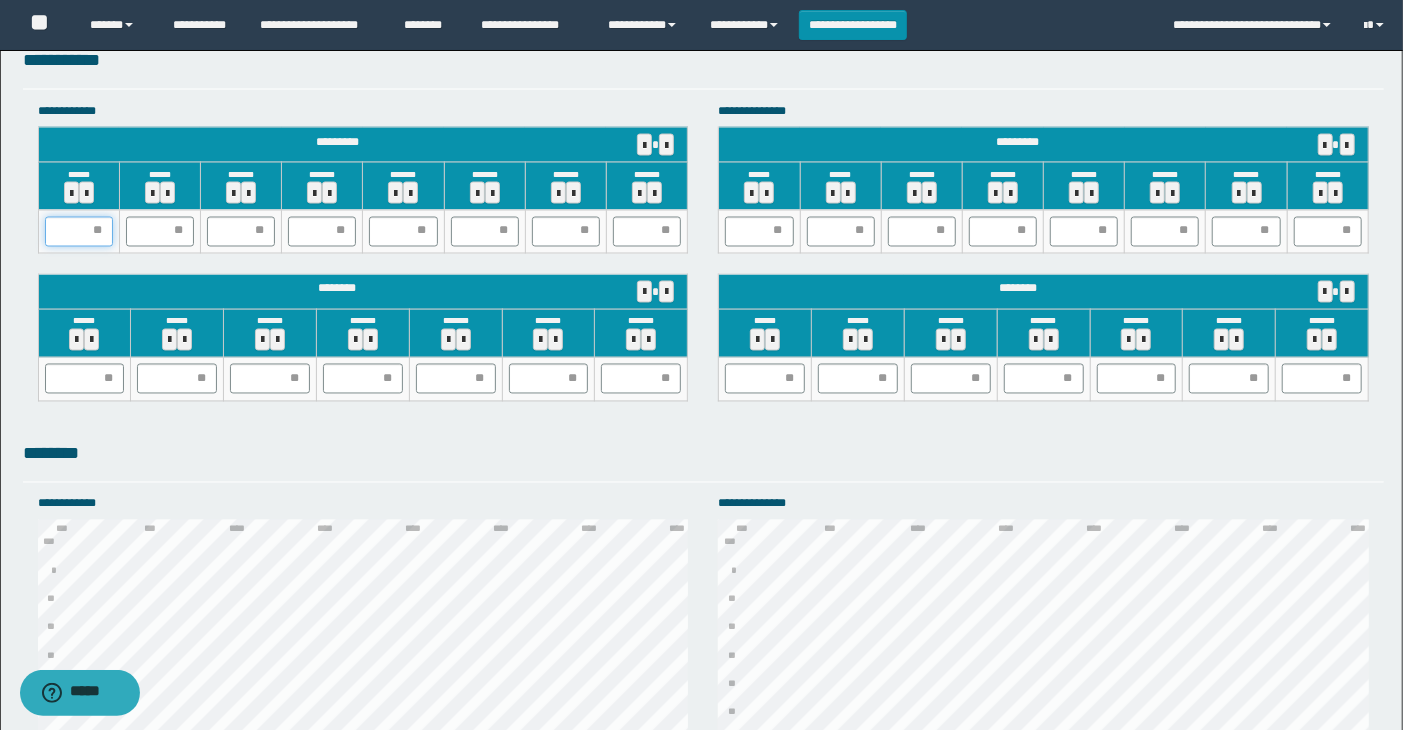 click at bounding box center [79, 232] 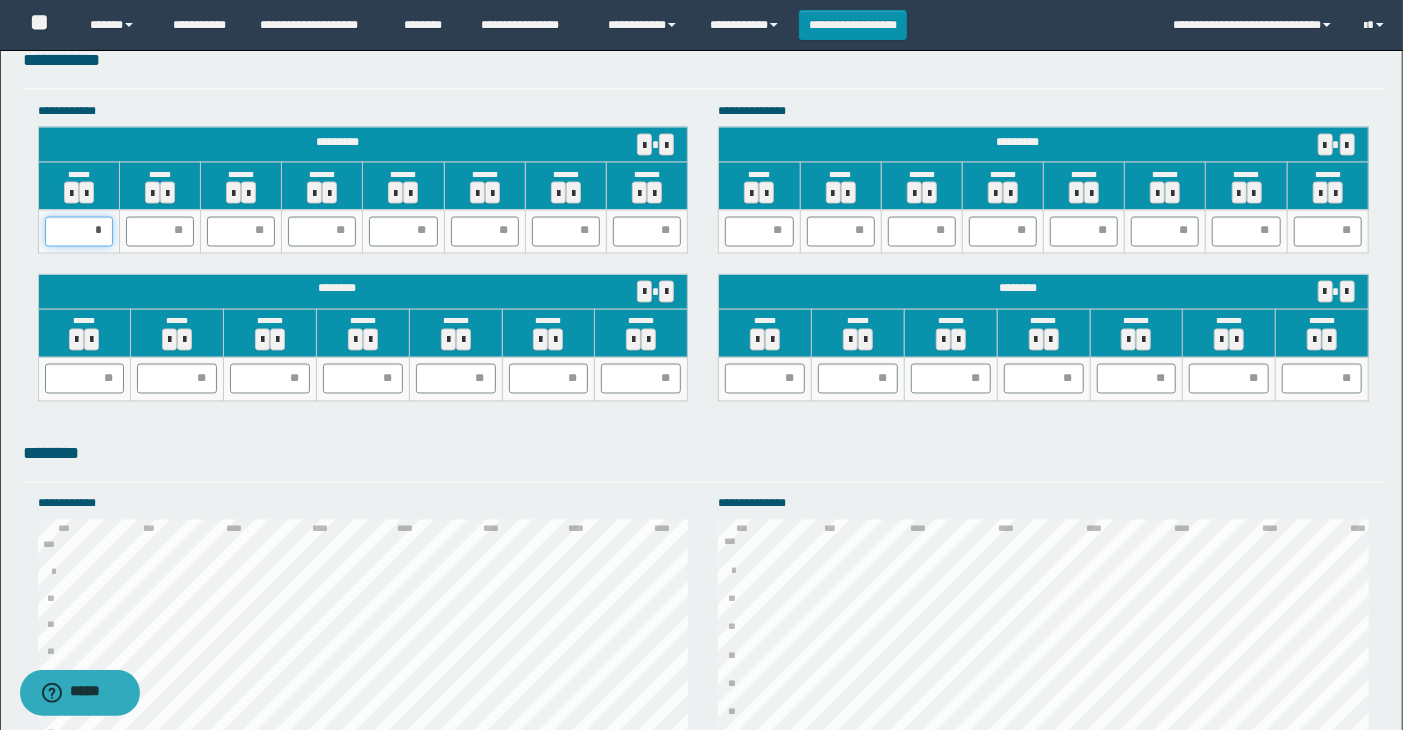 type on "**" 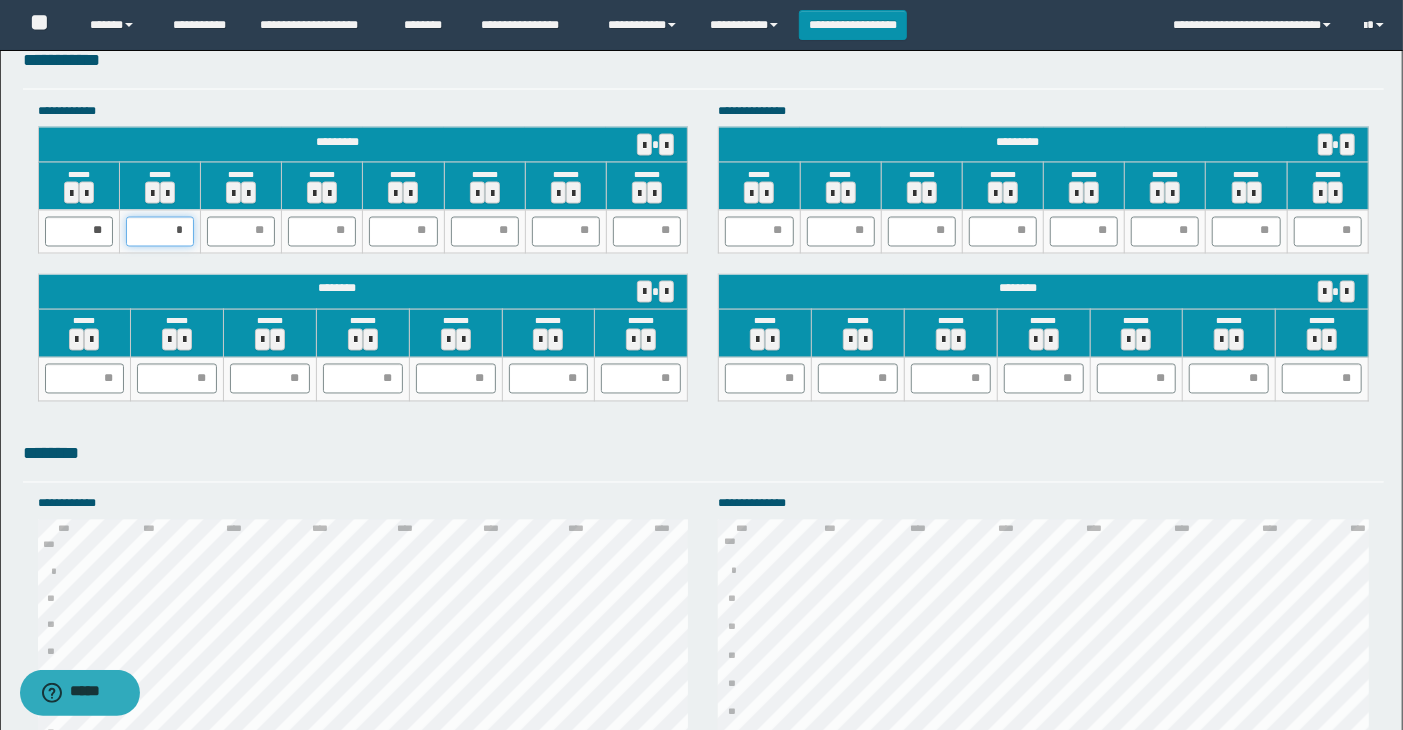 type on "**" 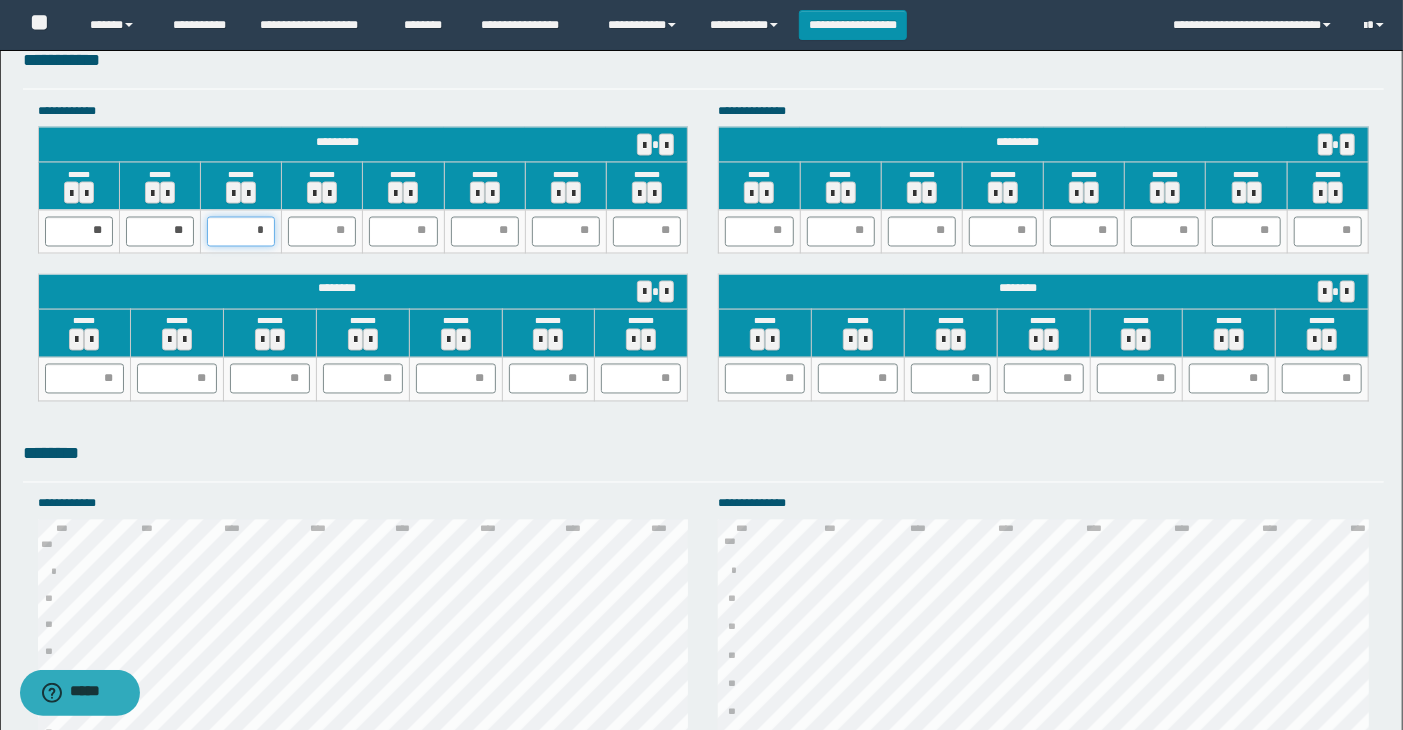 type on "**" 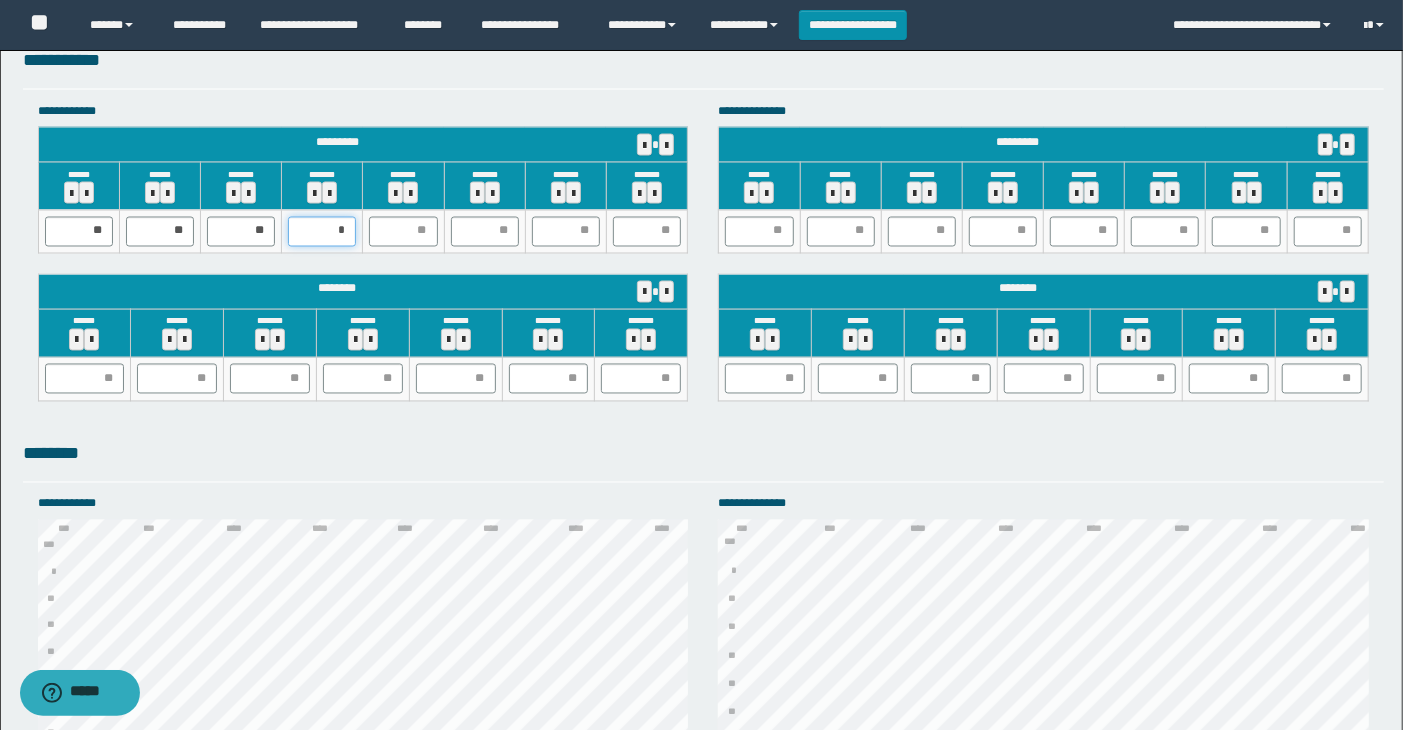 type on "**" 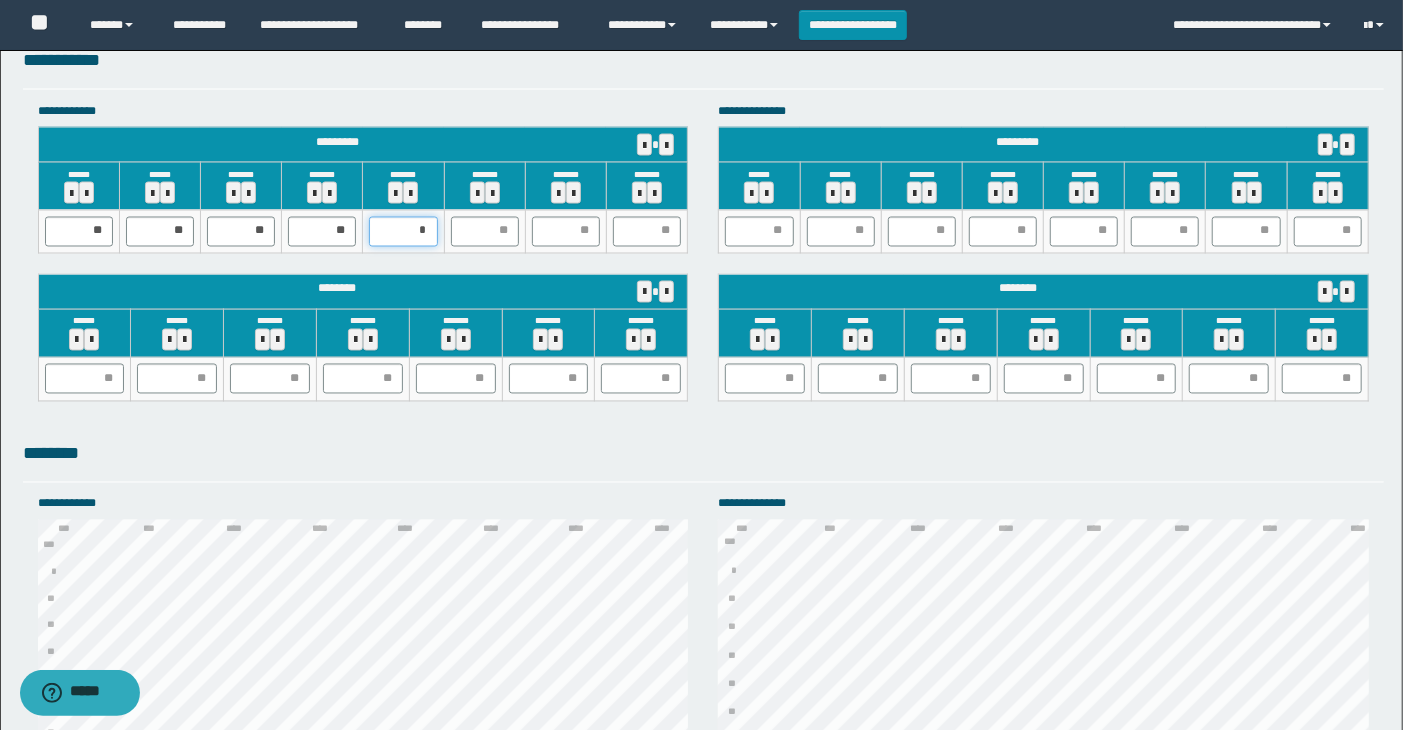 type on "**" 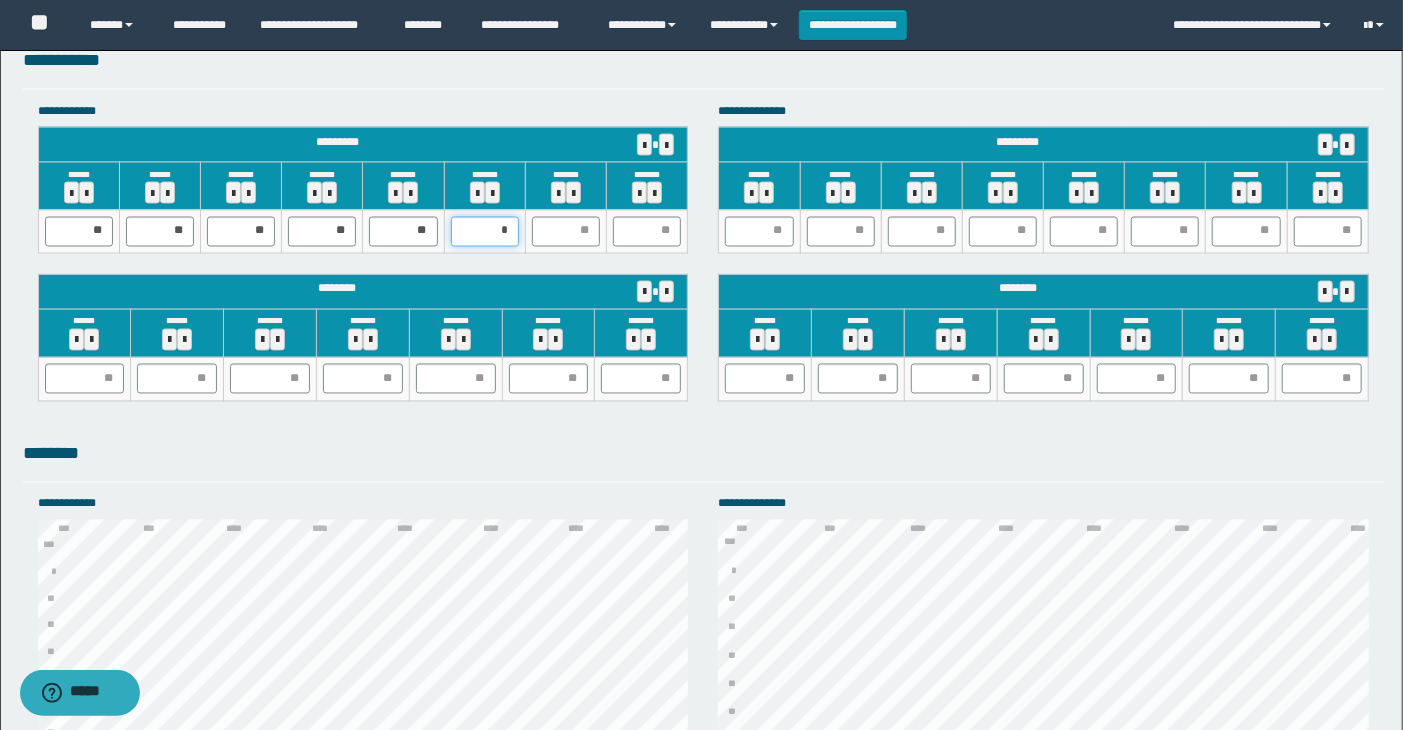 type on "**" 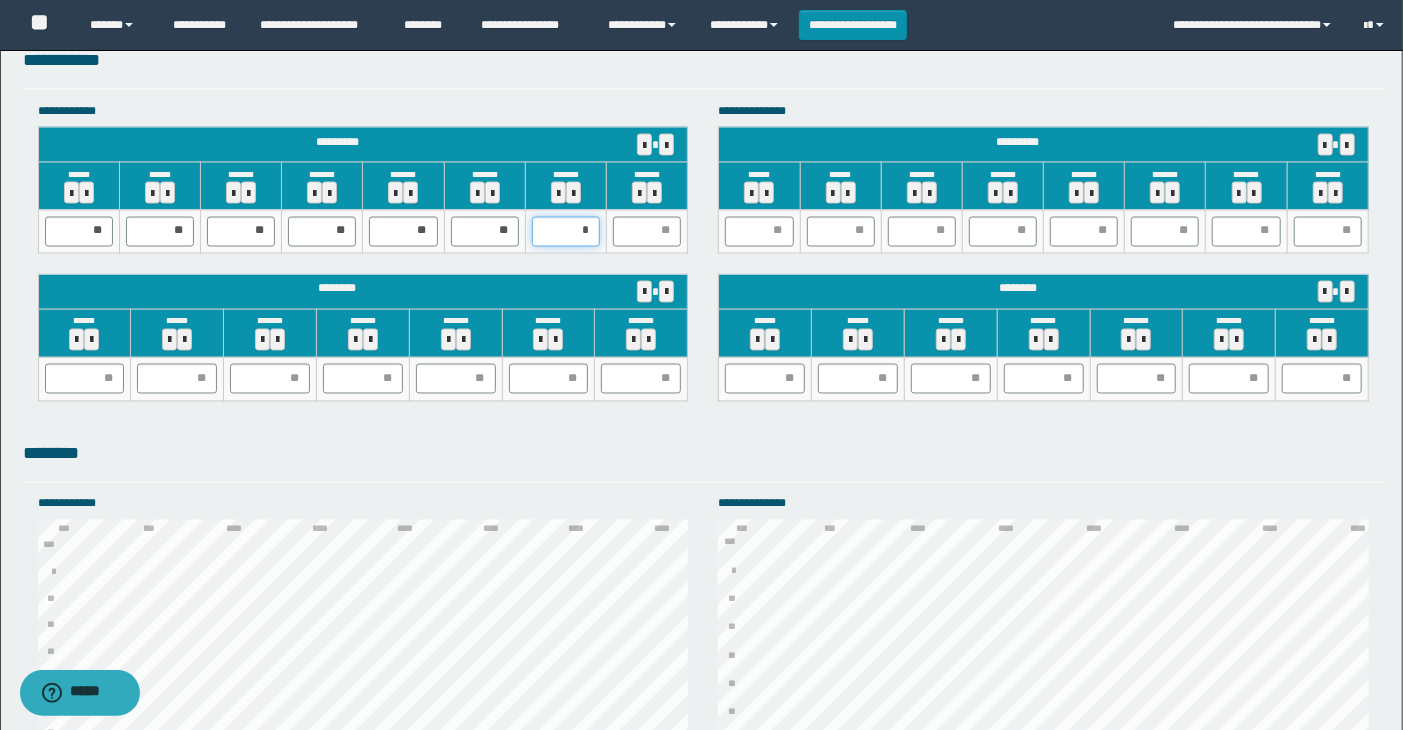 type on "**" 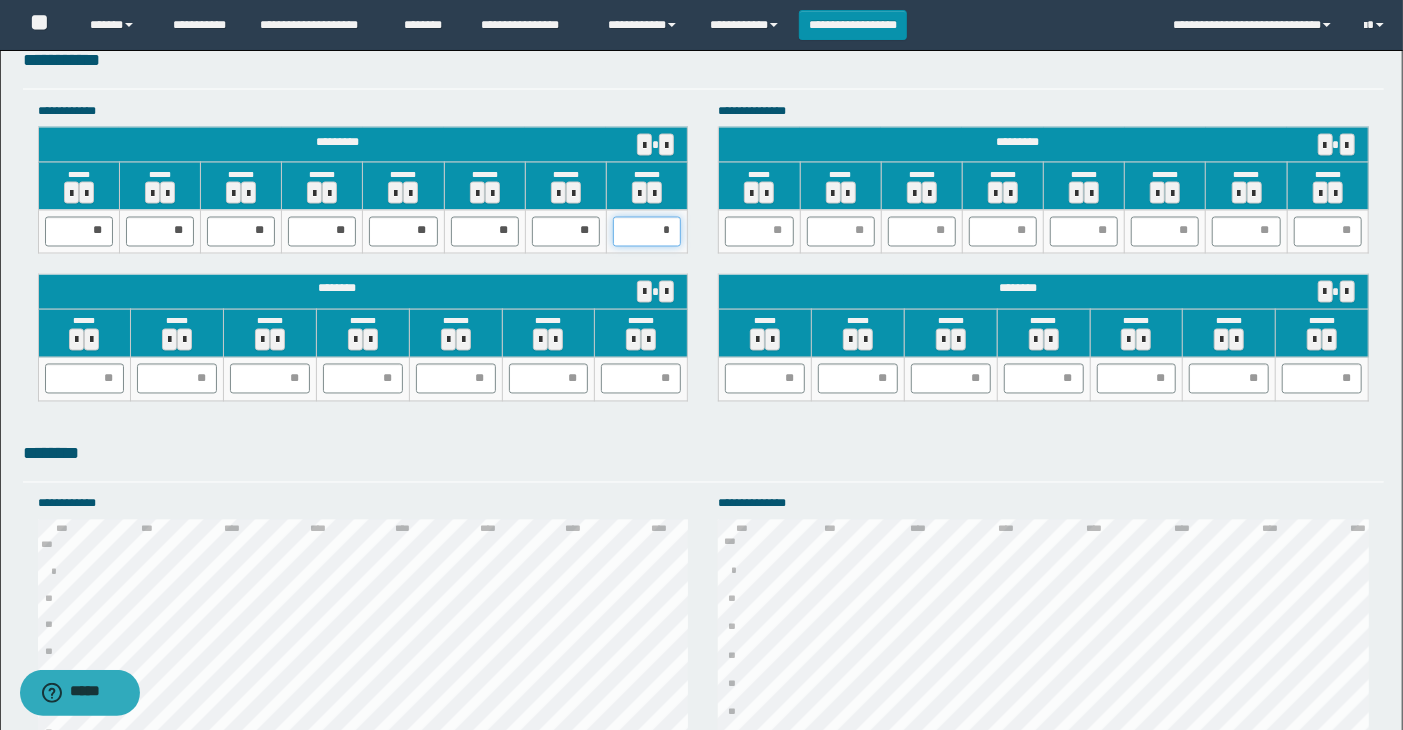 type on "**" 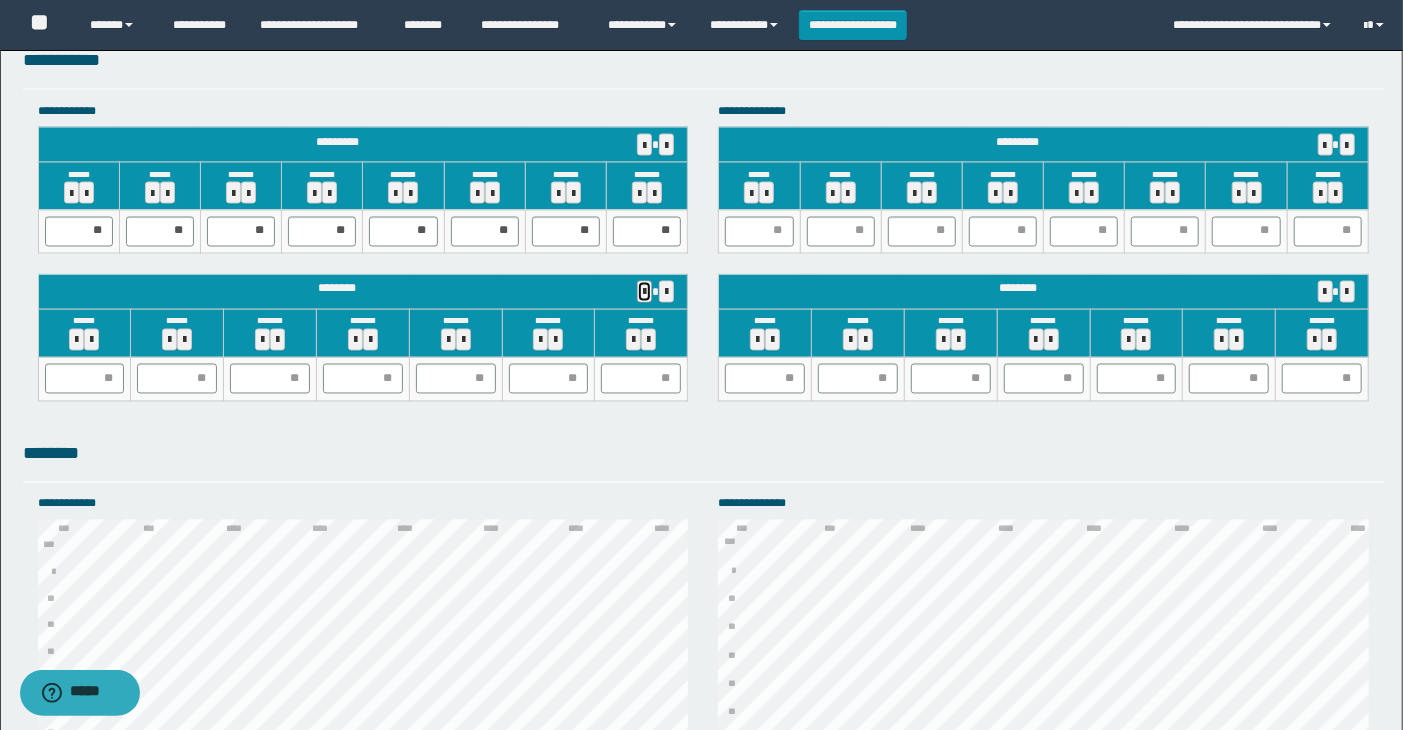 type 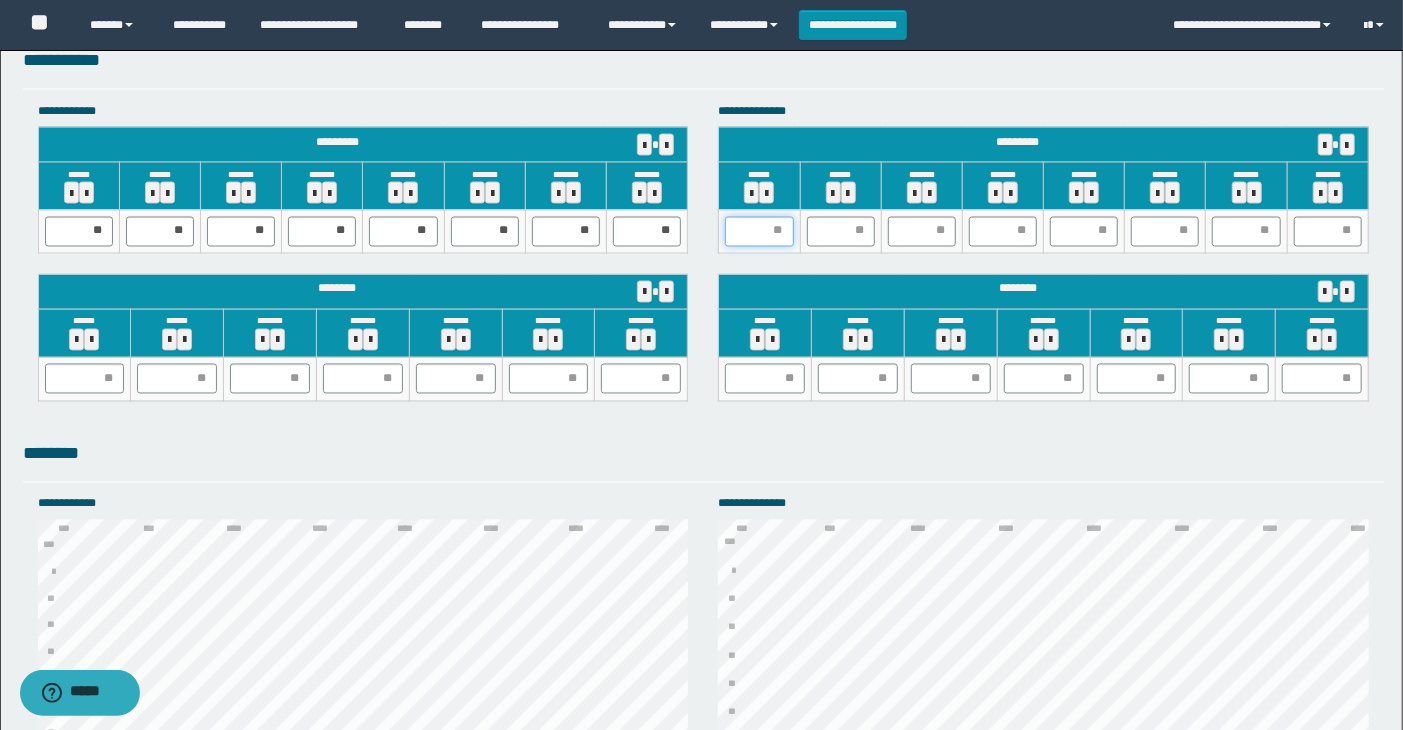 click at bounding box center (759, 232) 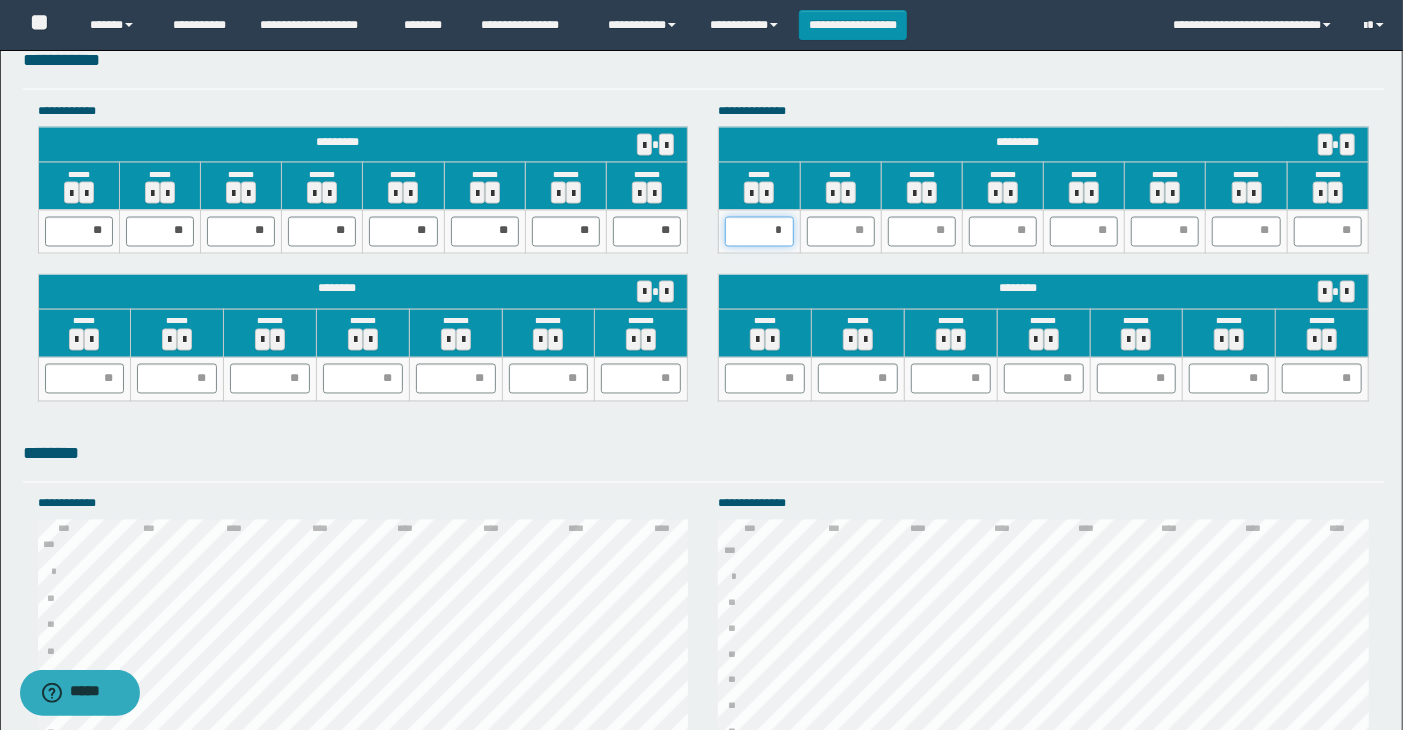 type on "**" 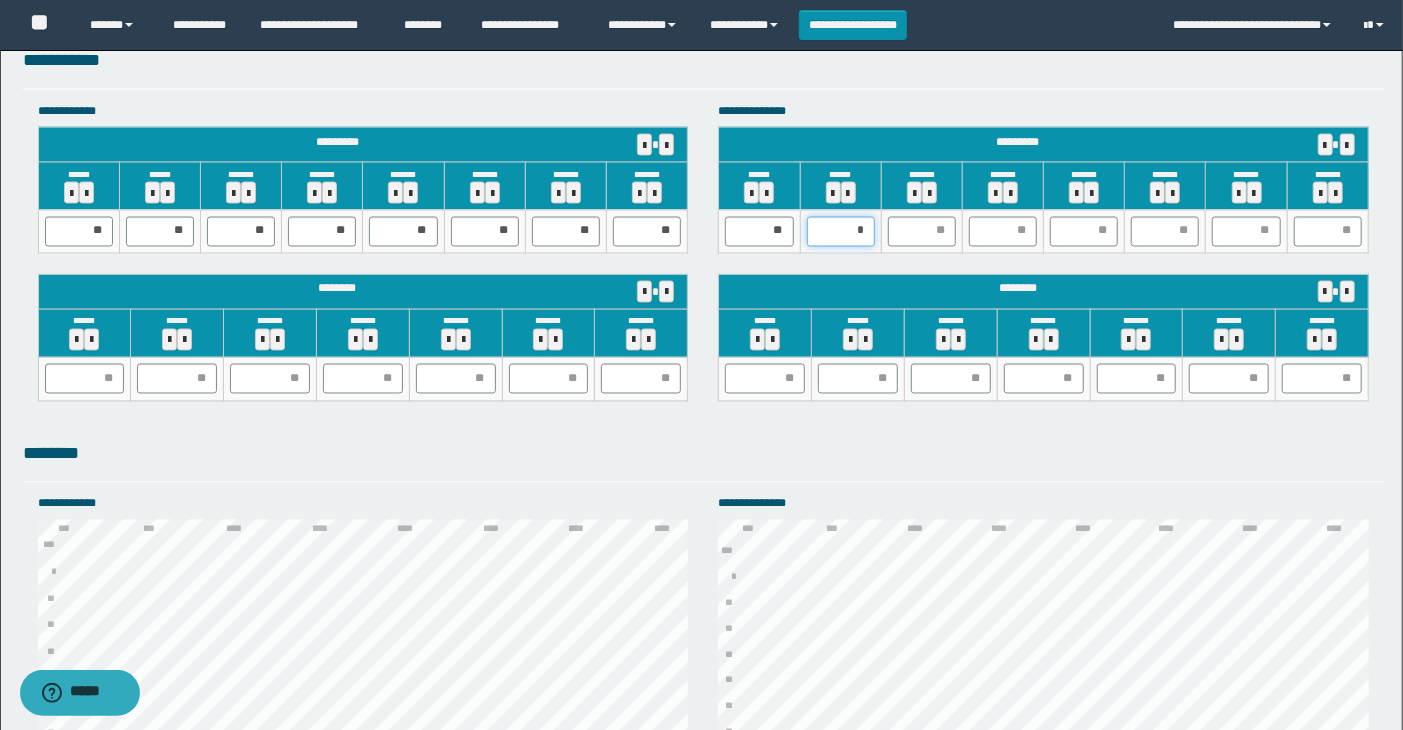 type on "**" 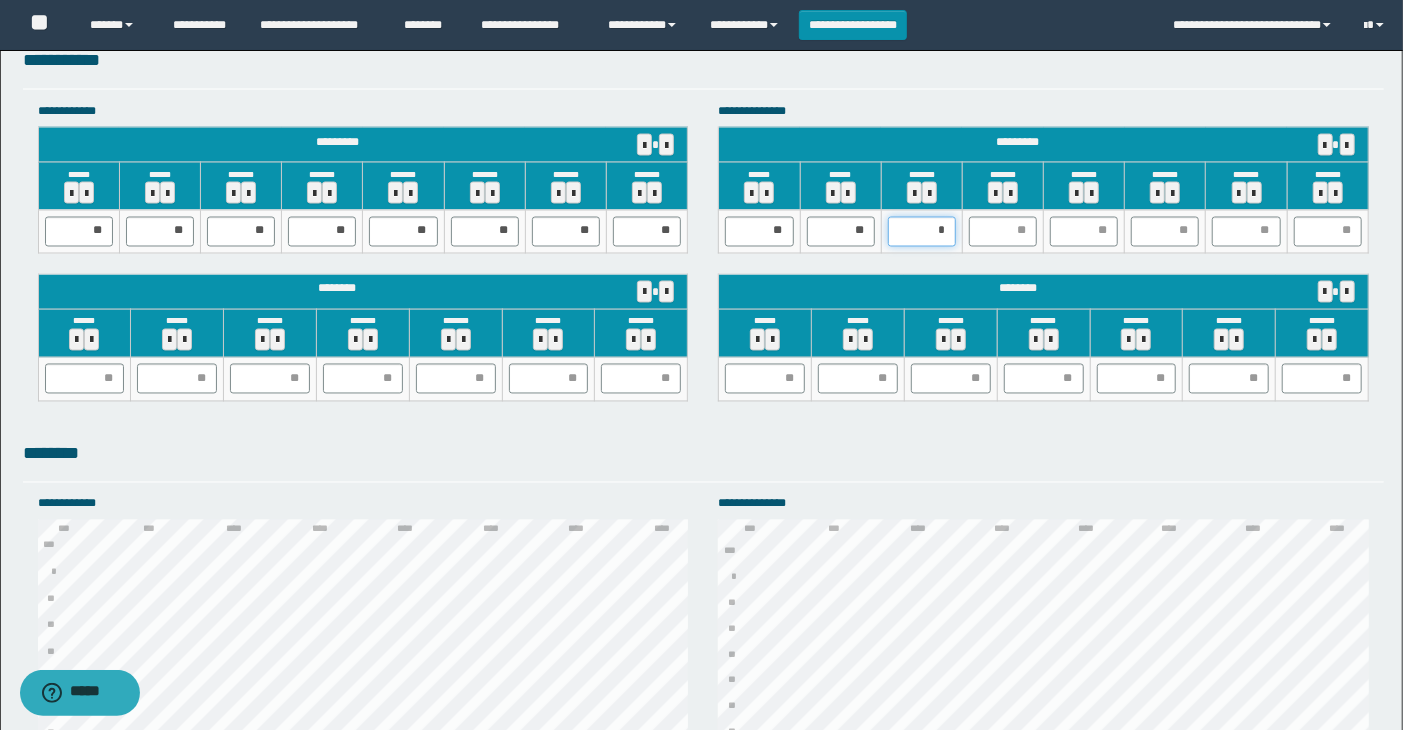 type on "**" 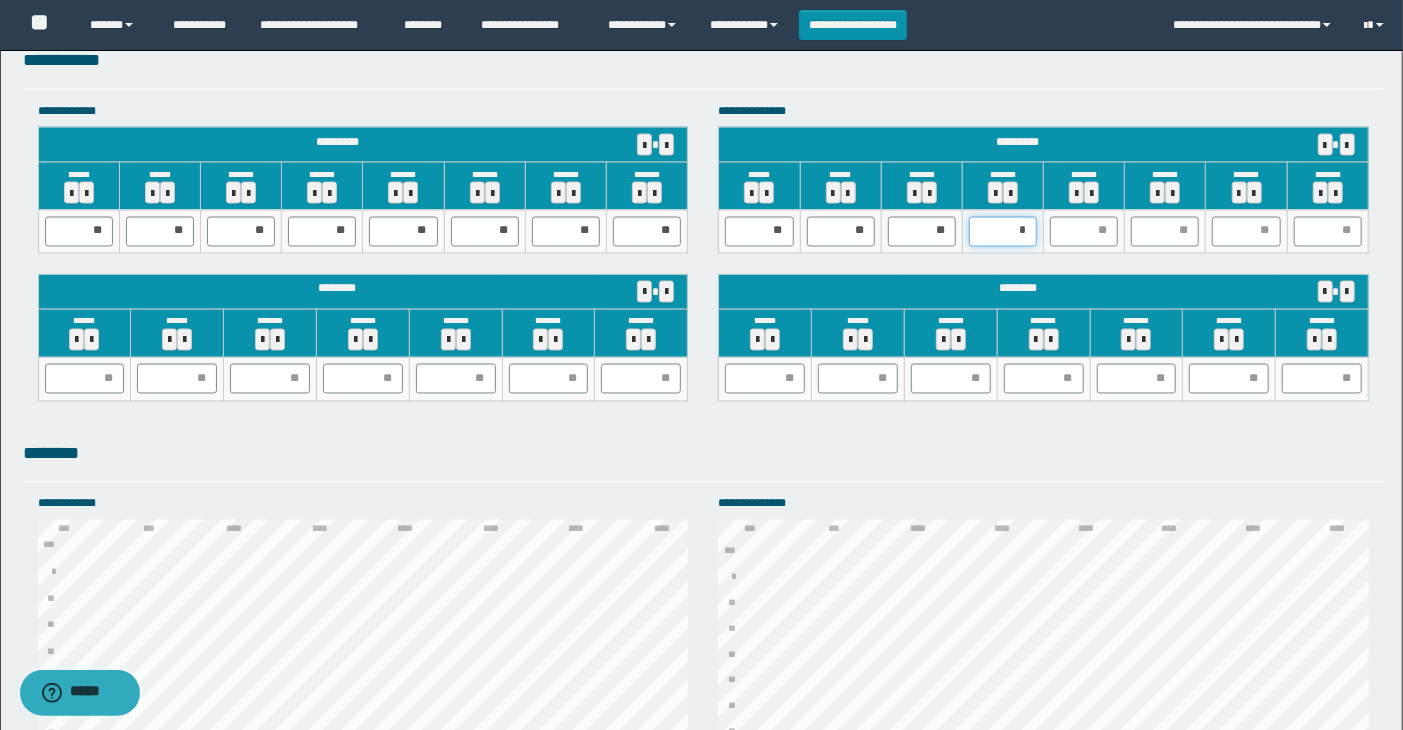 type on "**" 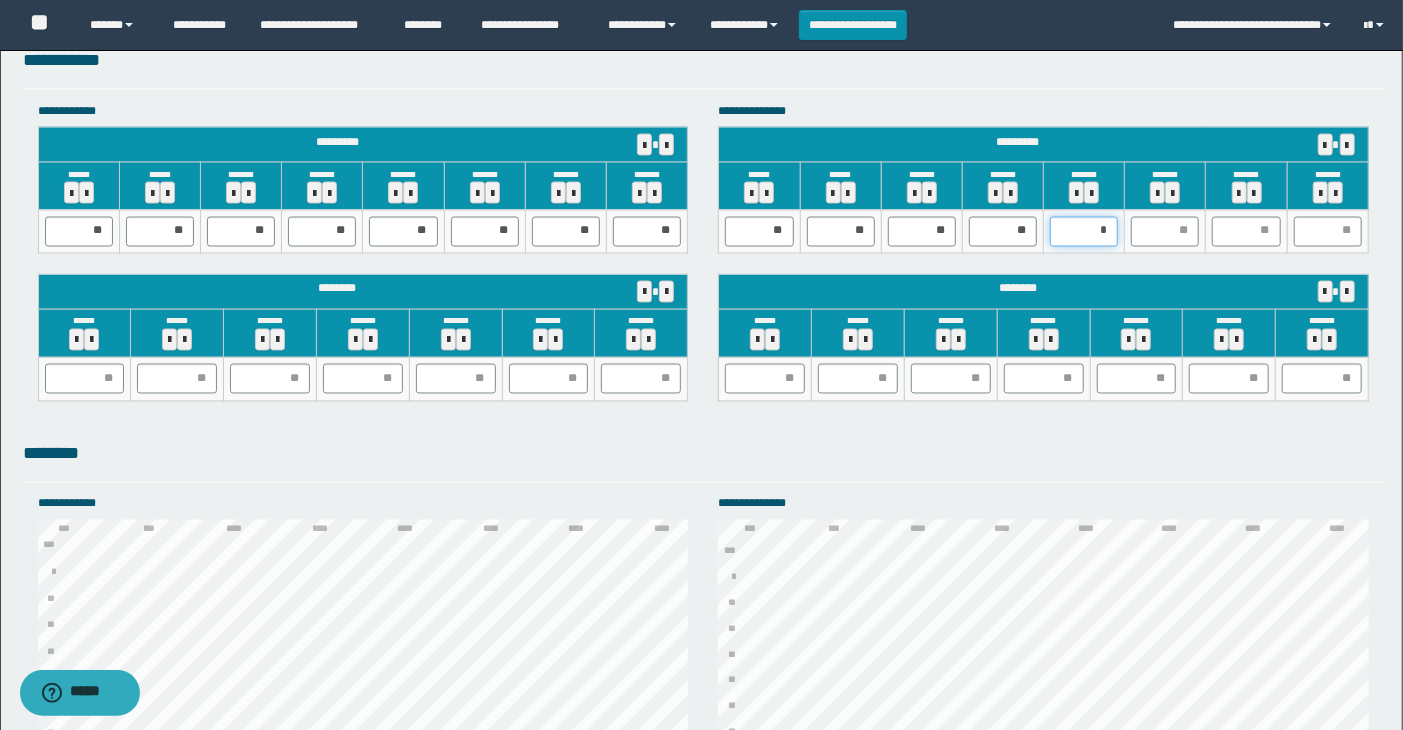 type on "**" 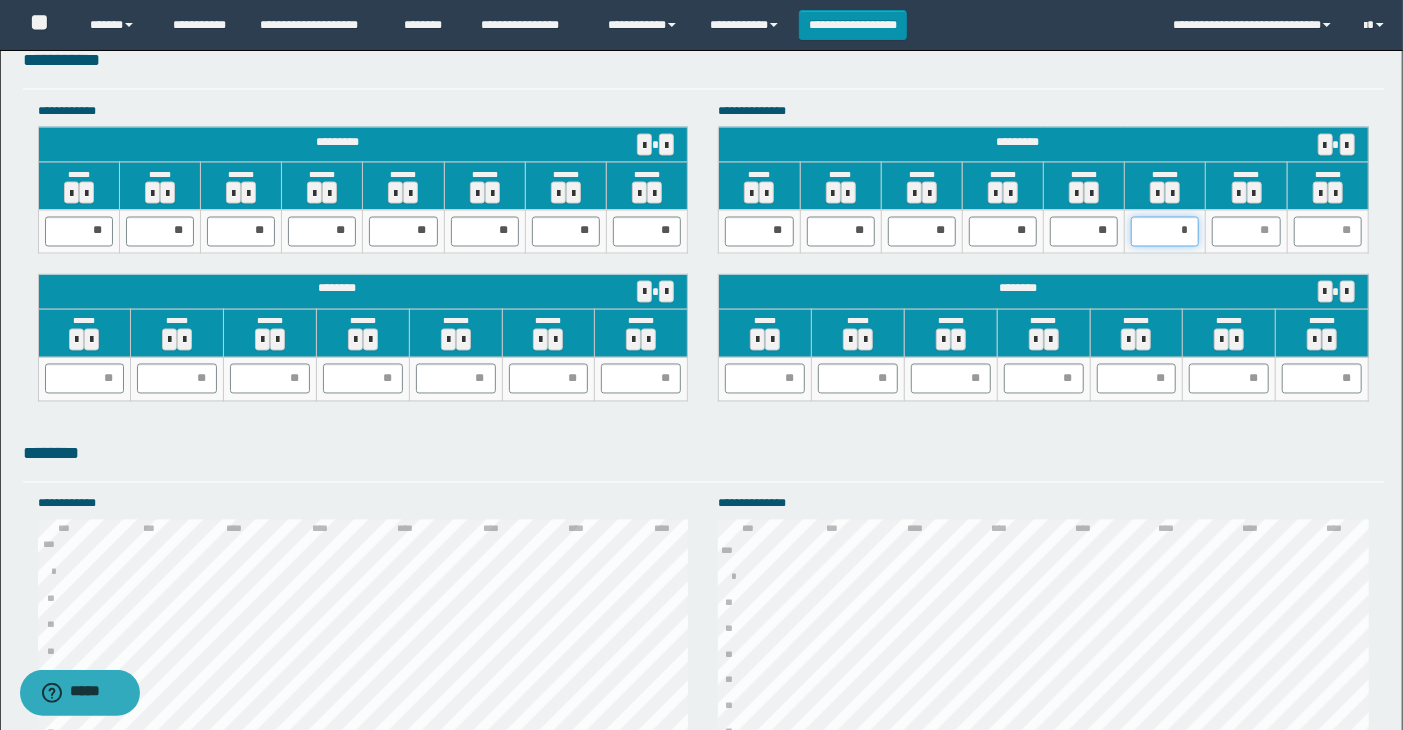 type on "**" 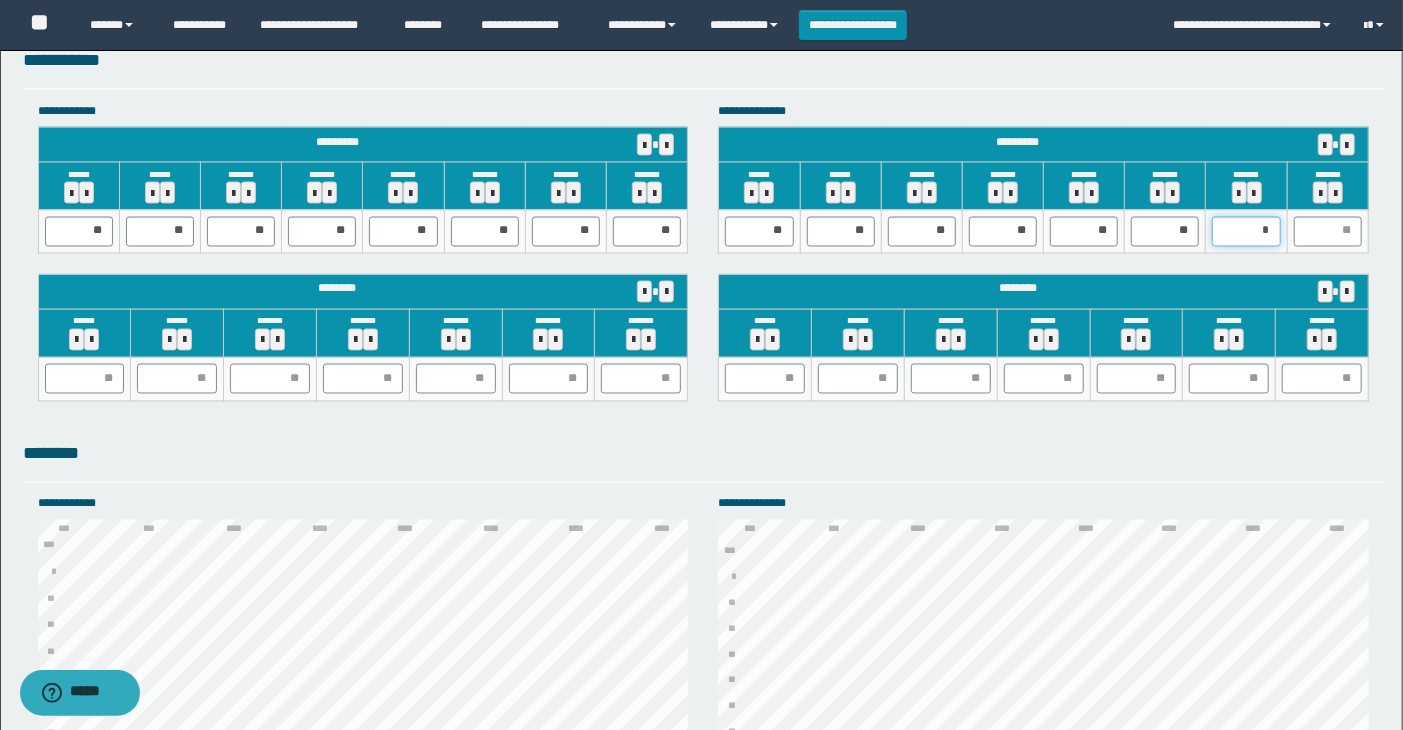 type on "**" 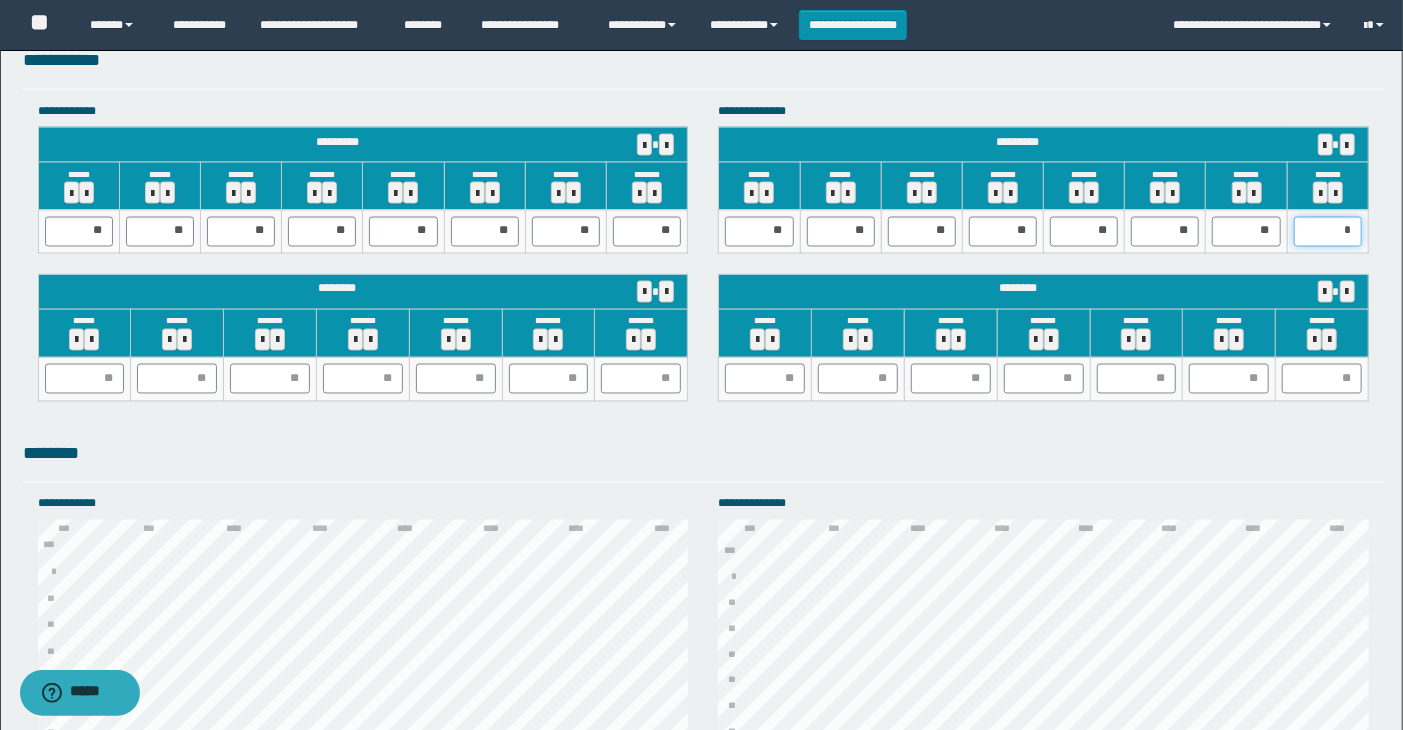 type on "**" 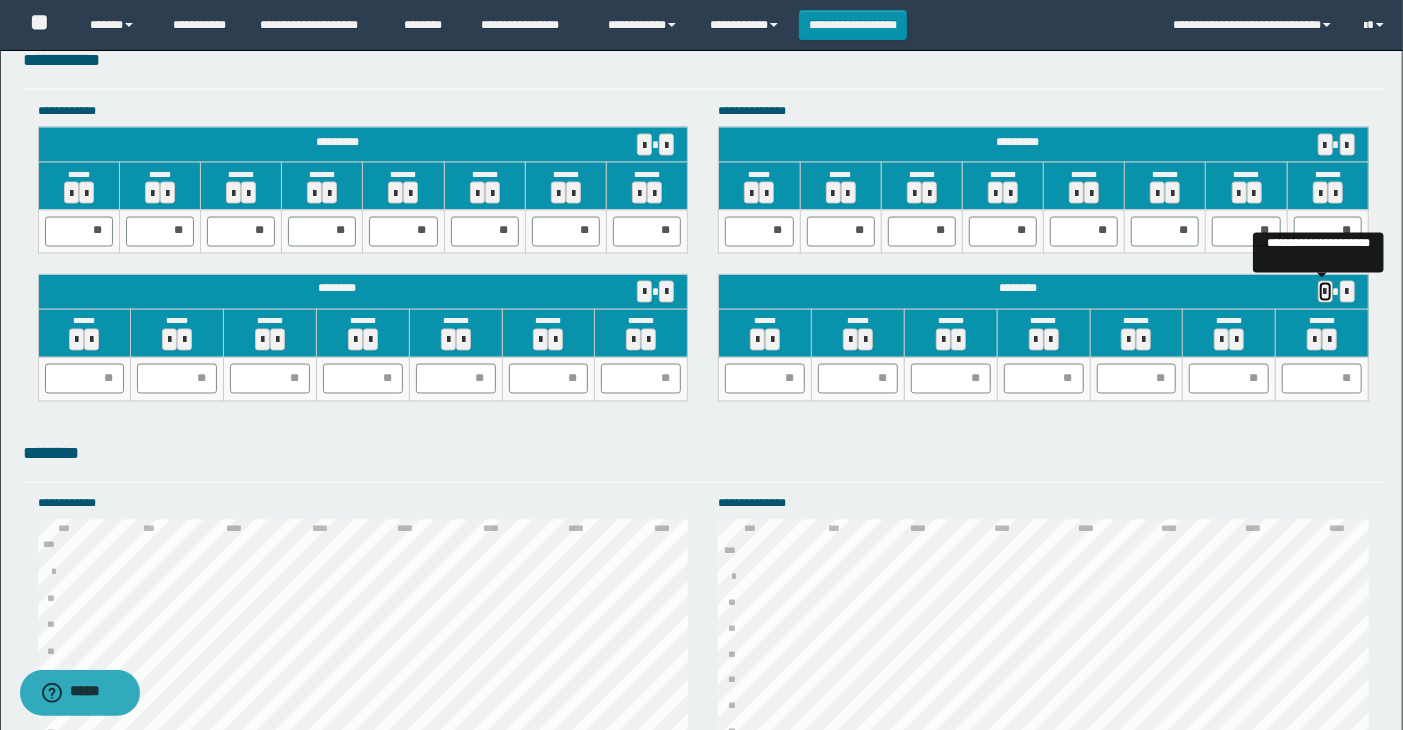 type 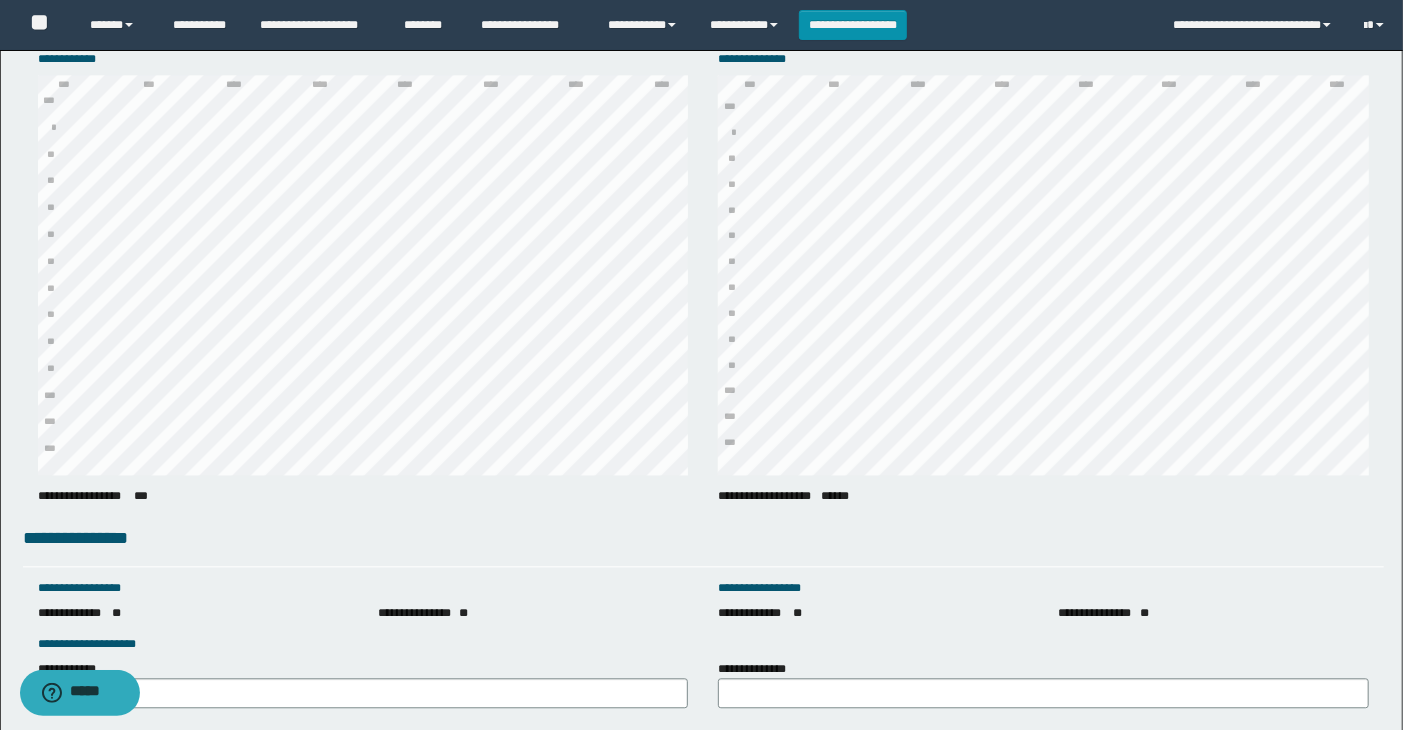 scroll, scrollTop: 2743, scrollLeft: 0, axis: vertical 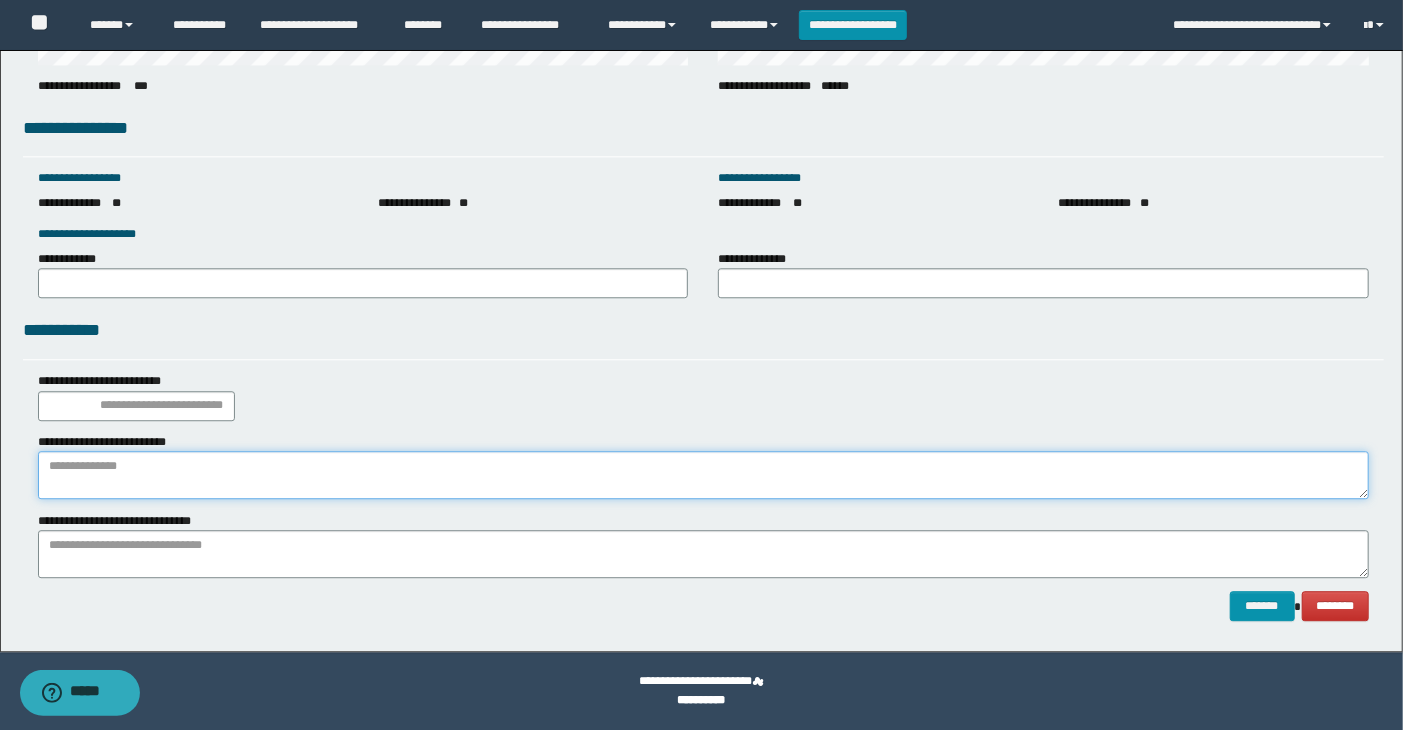 click at bounding box center [704, 475] 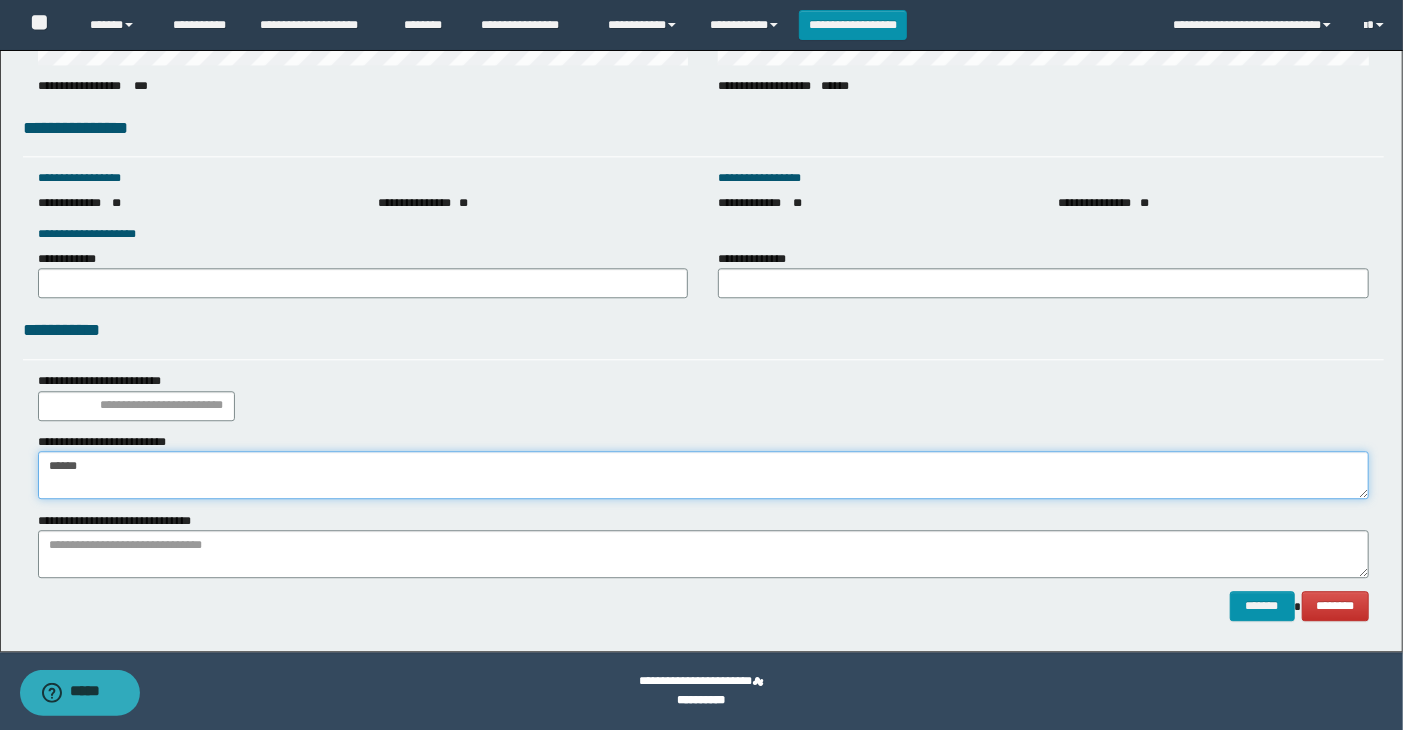 type on "******" 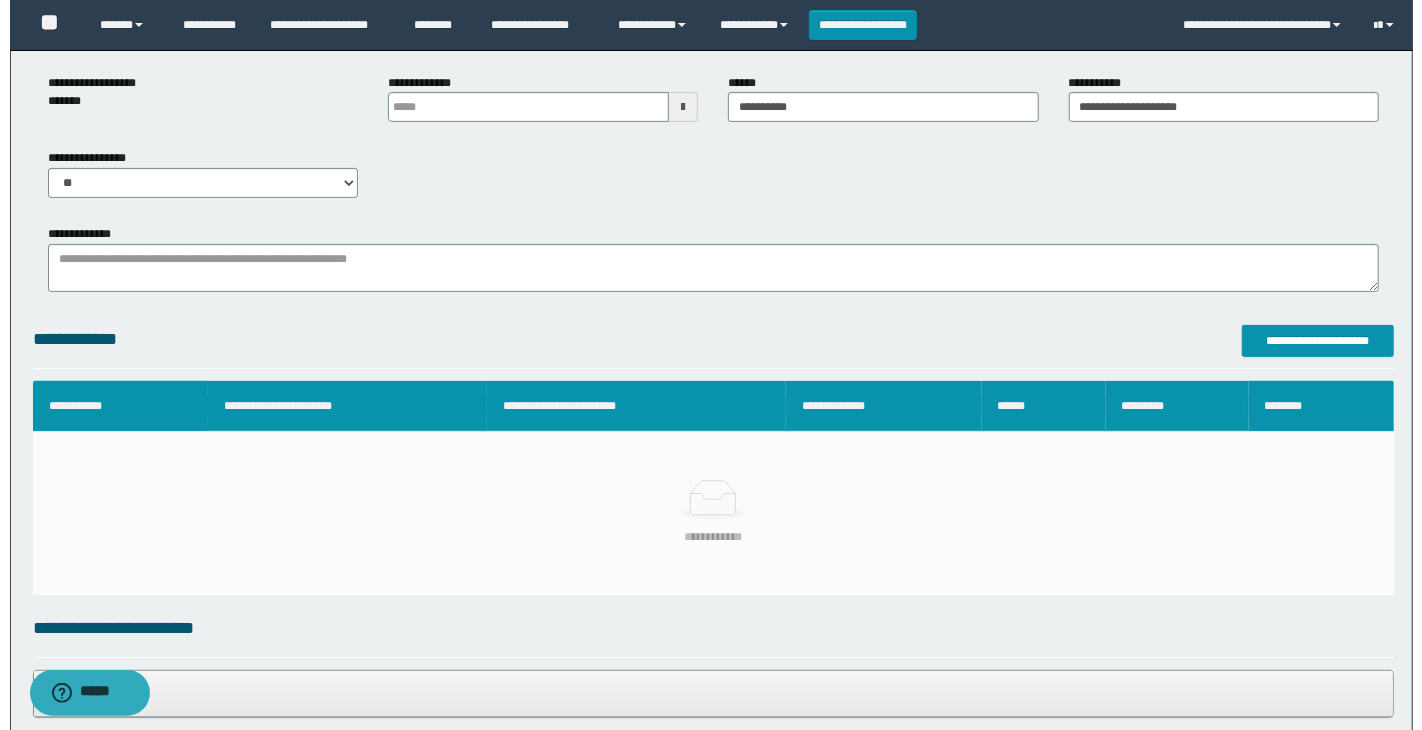 scroll, scrollTop: 222, scrollLeft: 0, axis: vertical 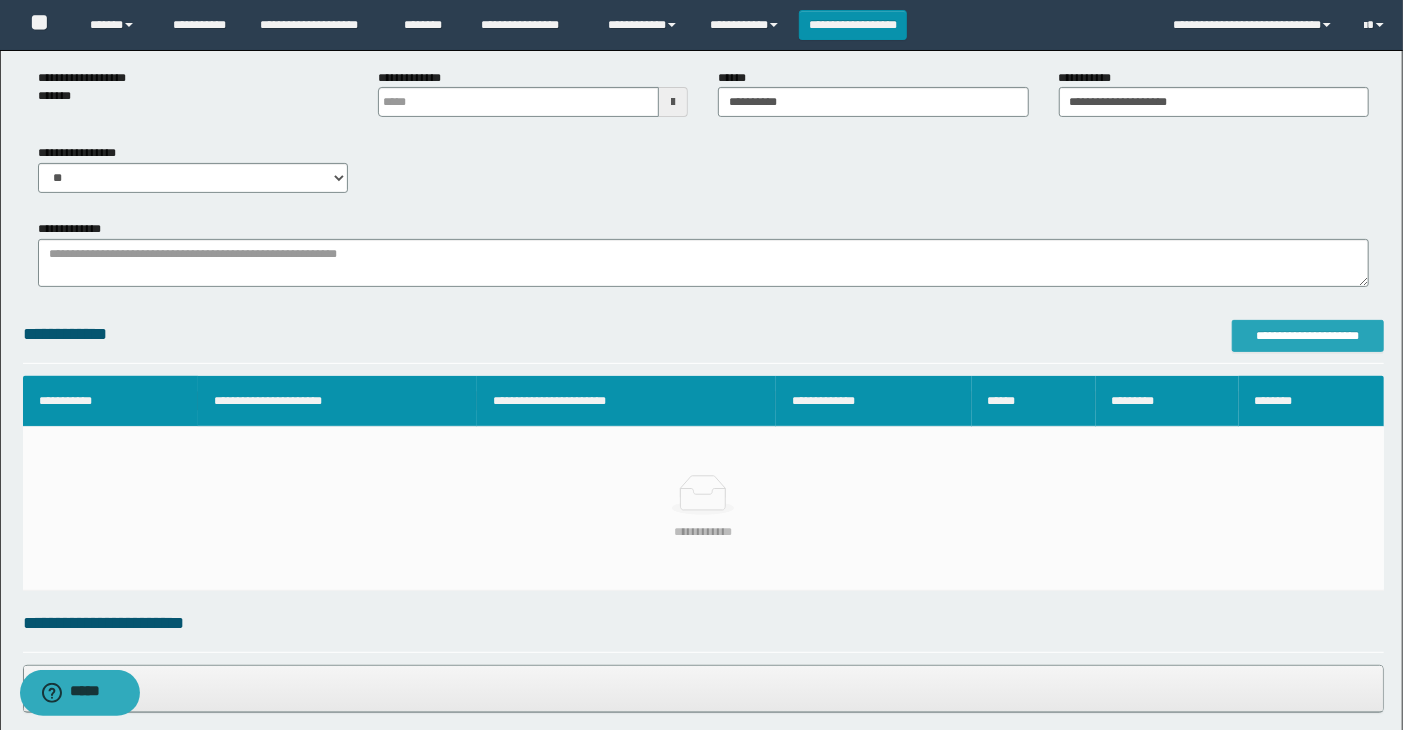 type on "**********" 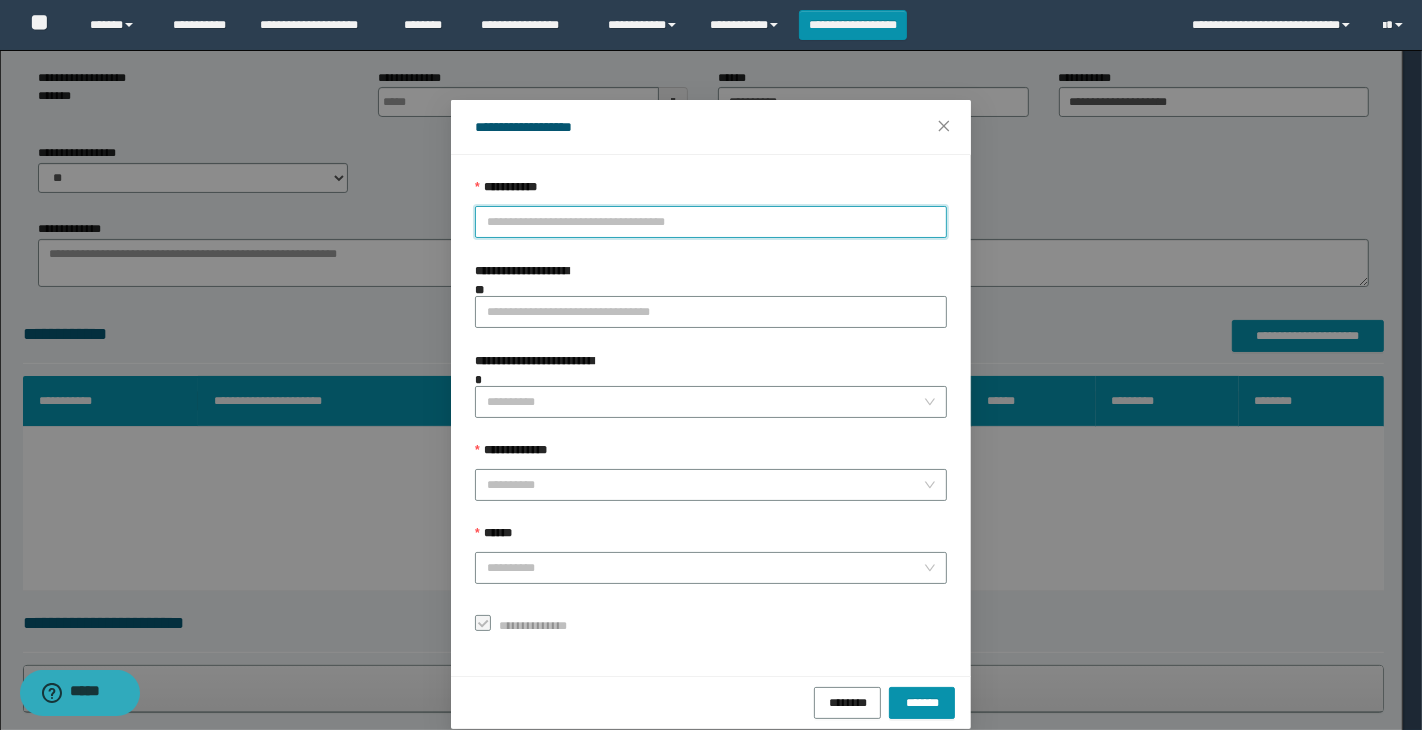 click on "**********" at bounding box center (711, 222) 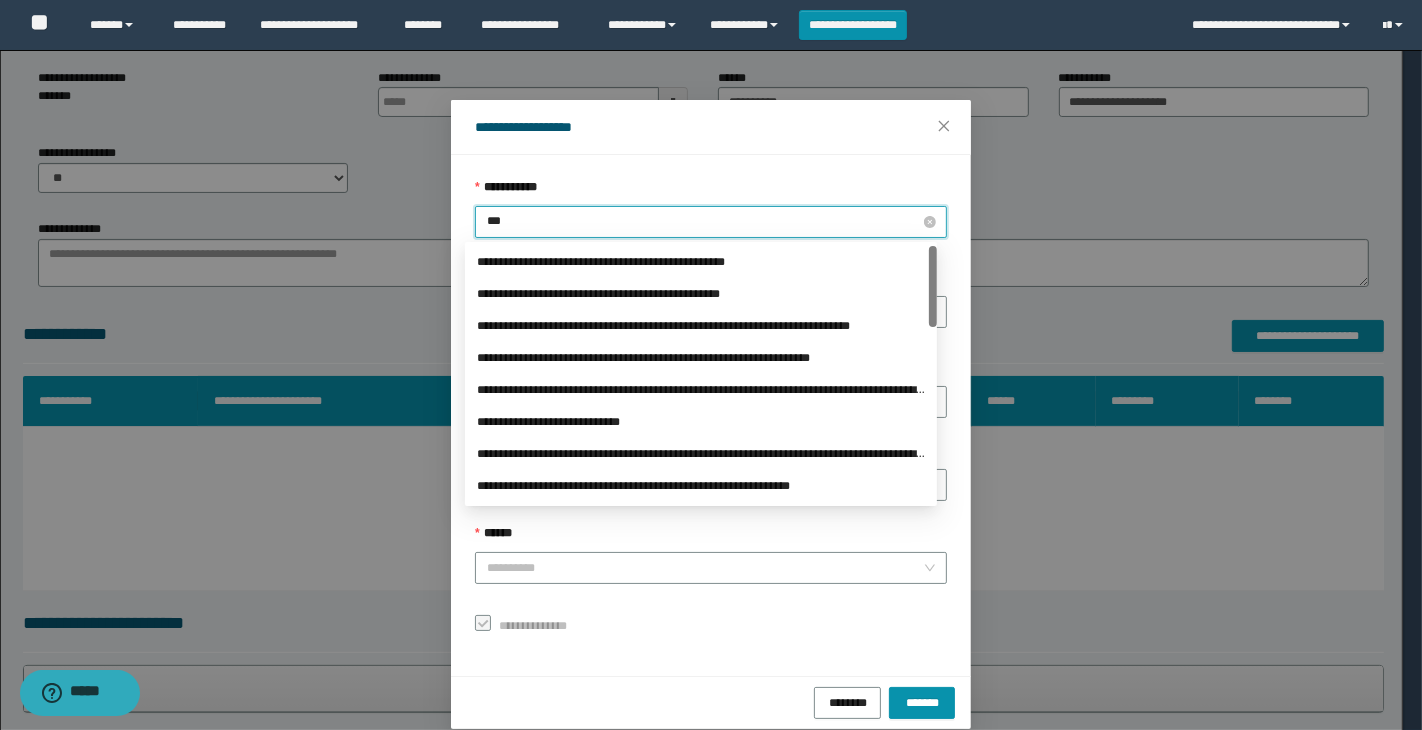 type on "****" 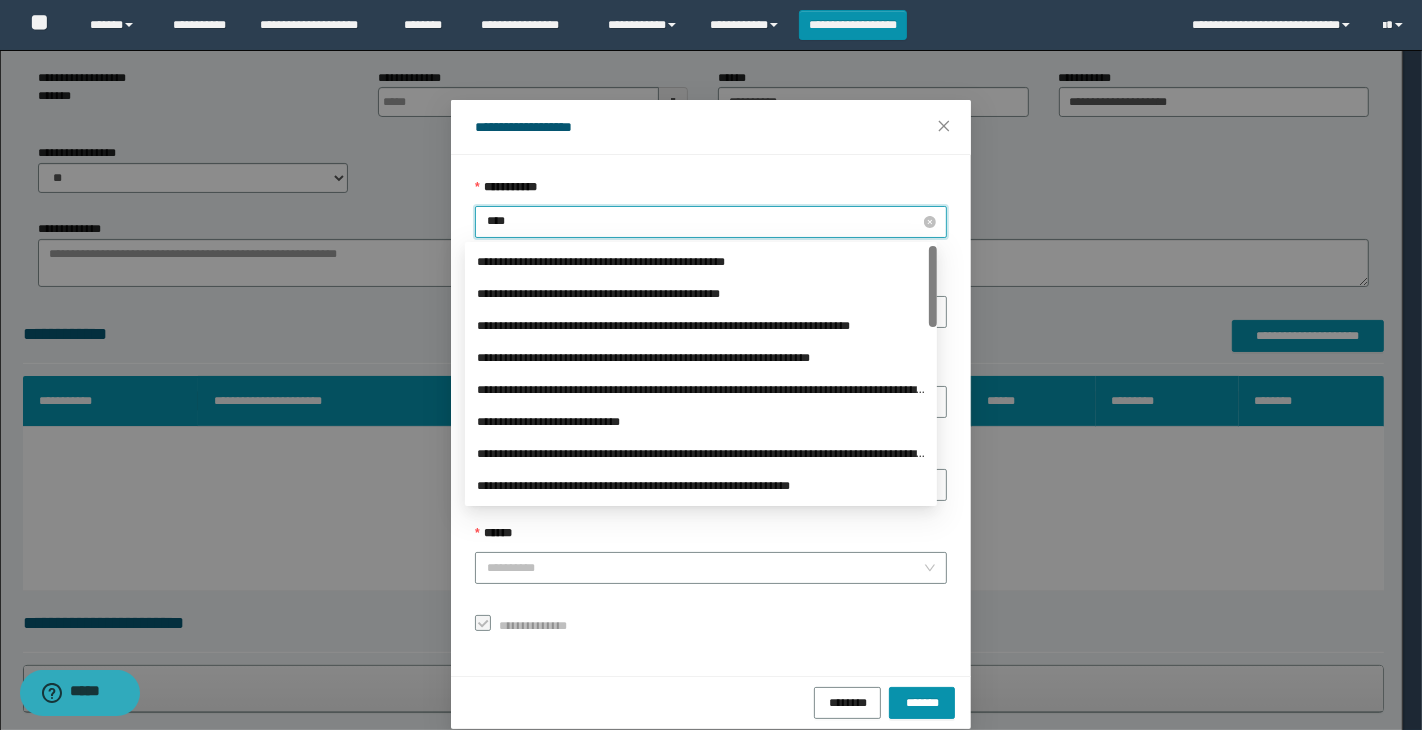 type 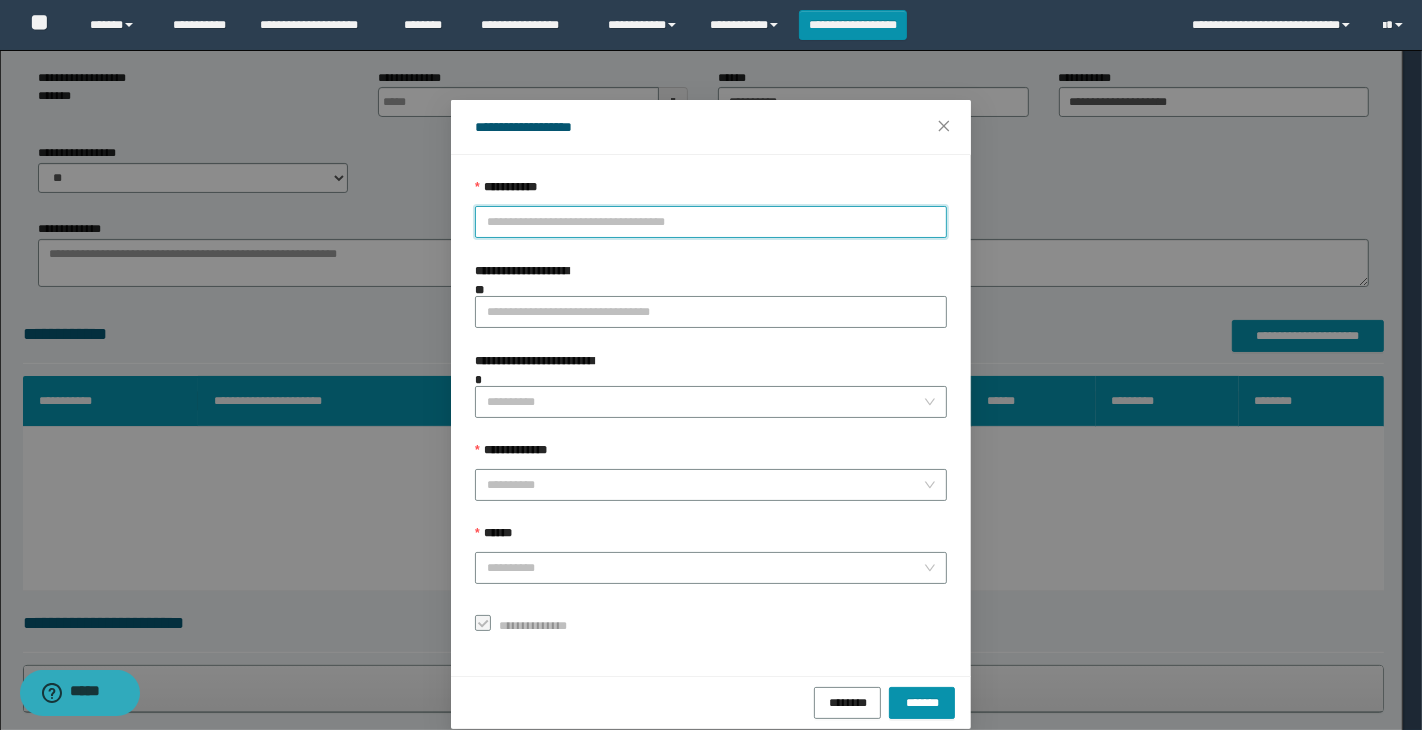 click on "**********" at bounding box center [711, 222] 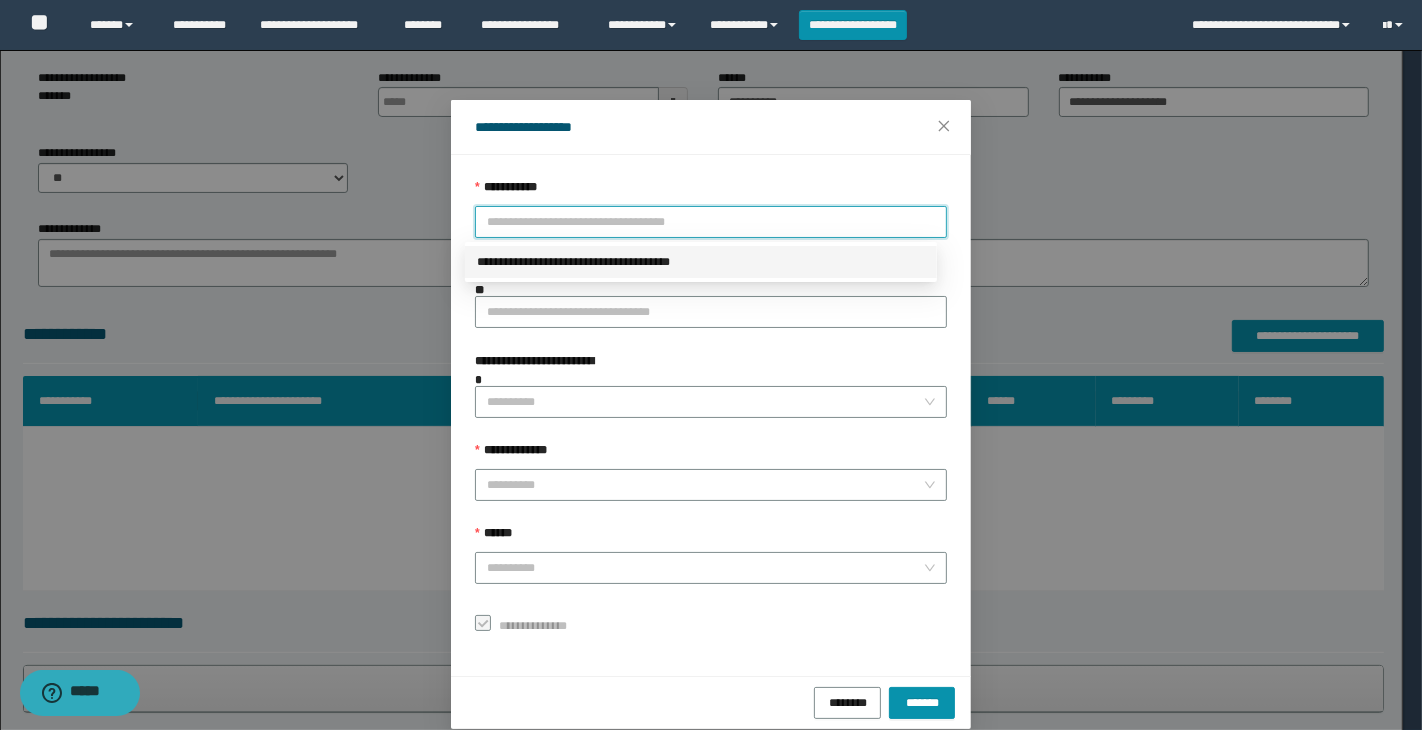 click on "**********" at bounding box center [701, 262] 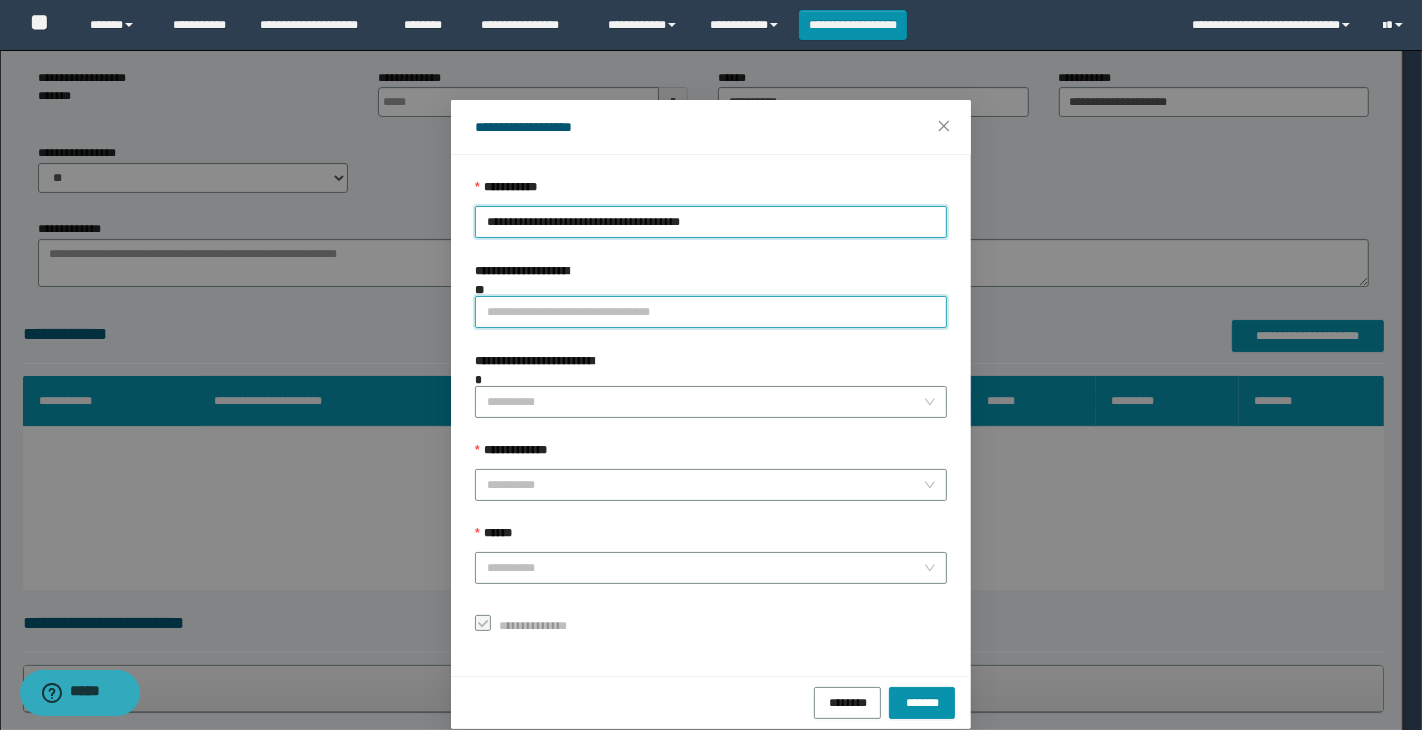 click on "**********" at bounding box center (711, 312) 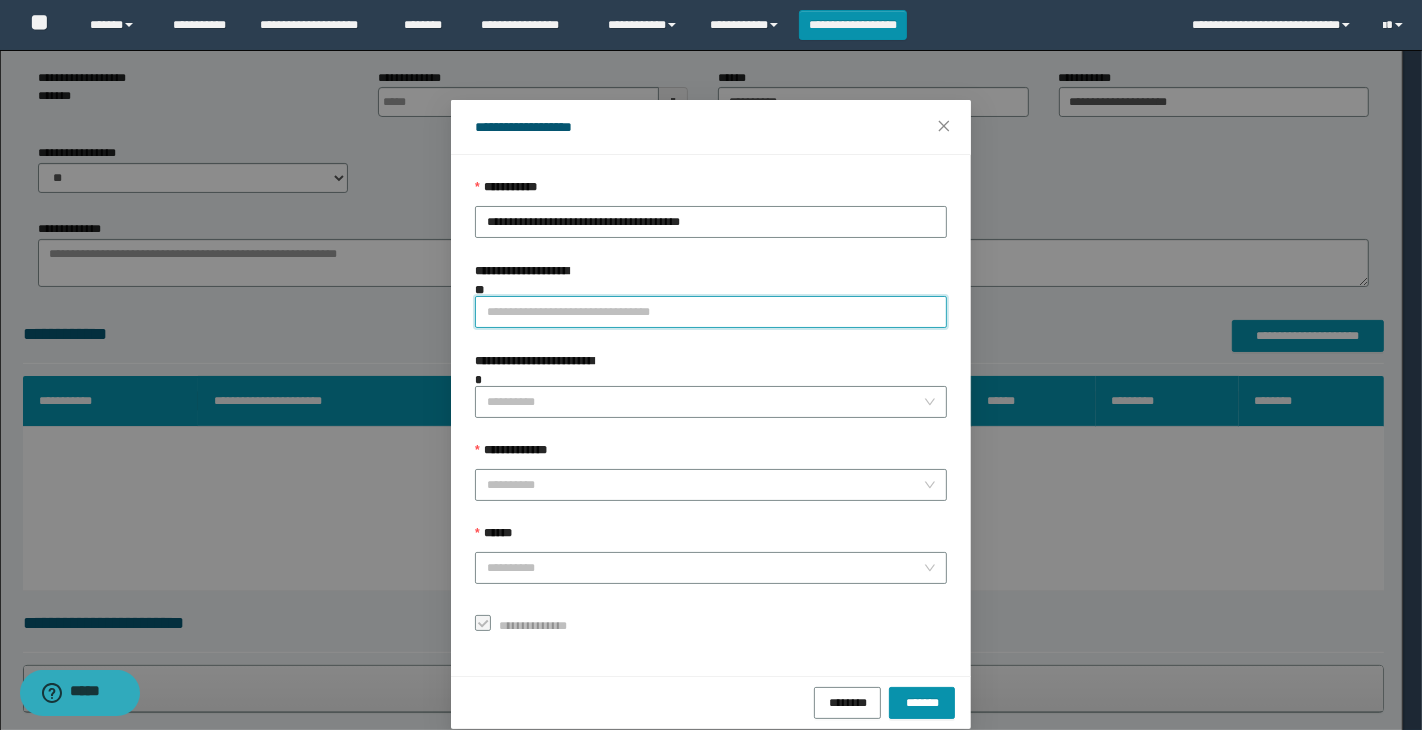 type on "**********" 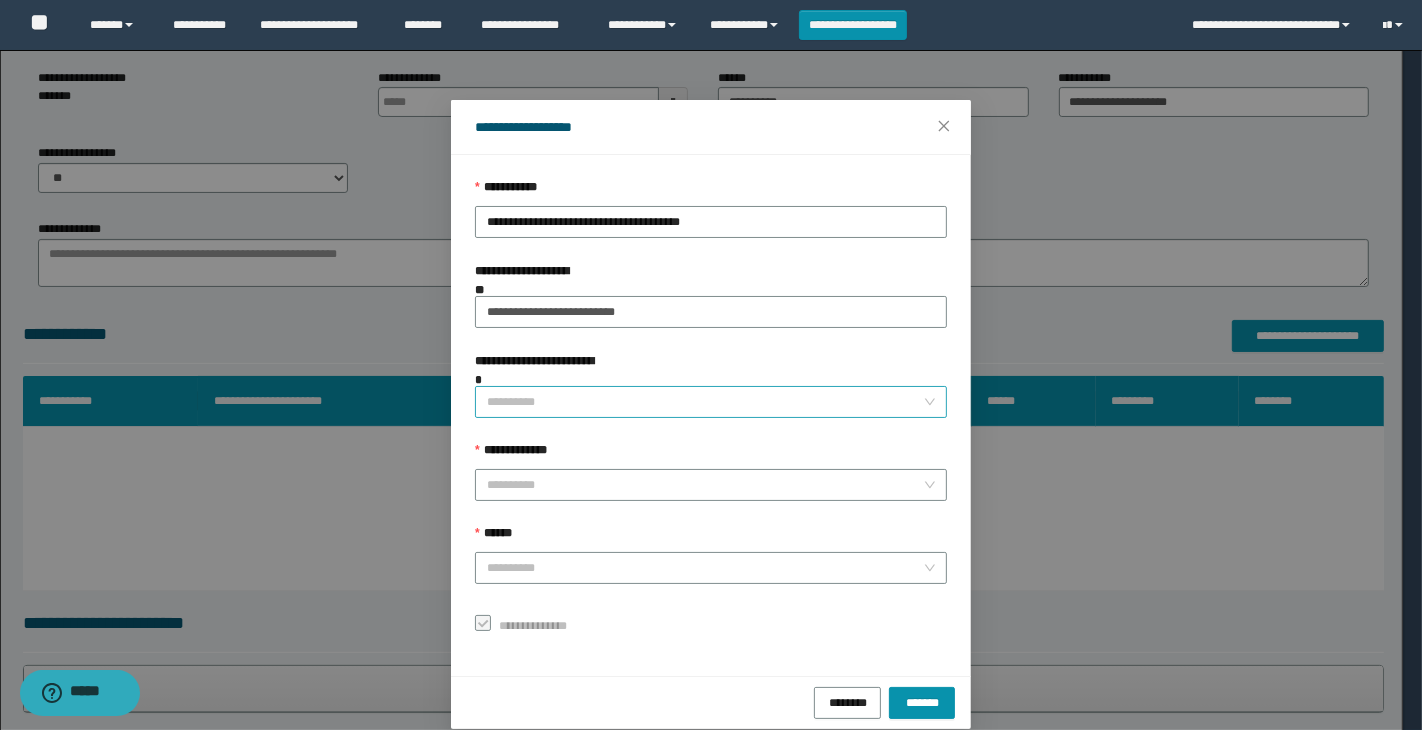 click on "**********" at bounding box center (705, 402) 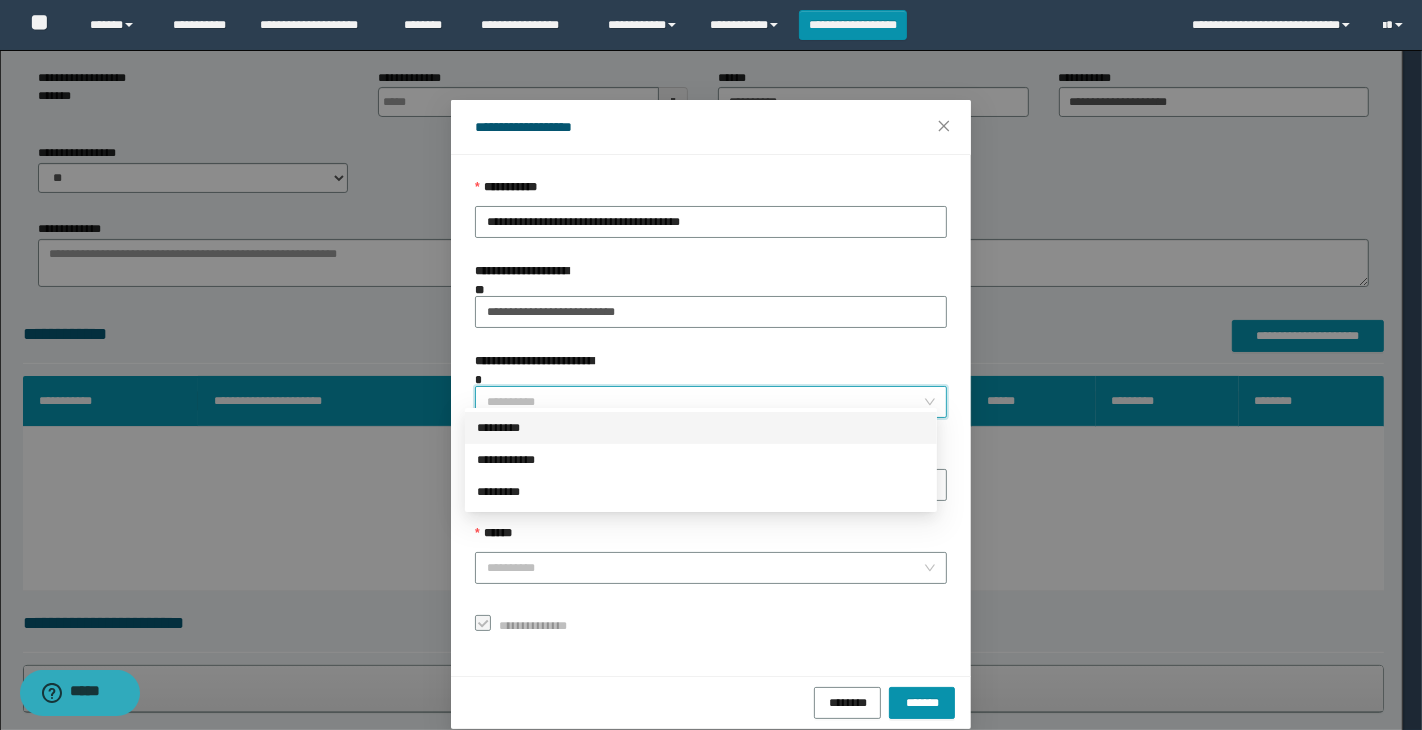 click on "*********" at bounding box center (701, 428) 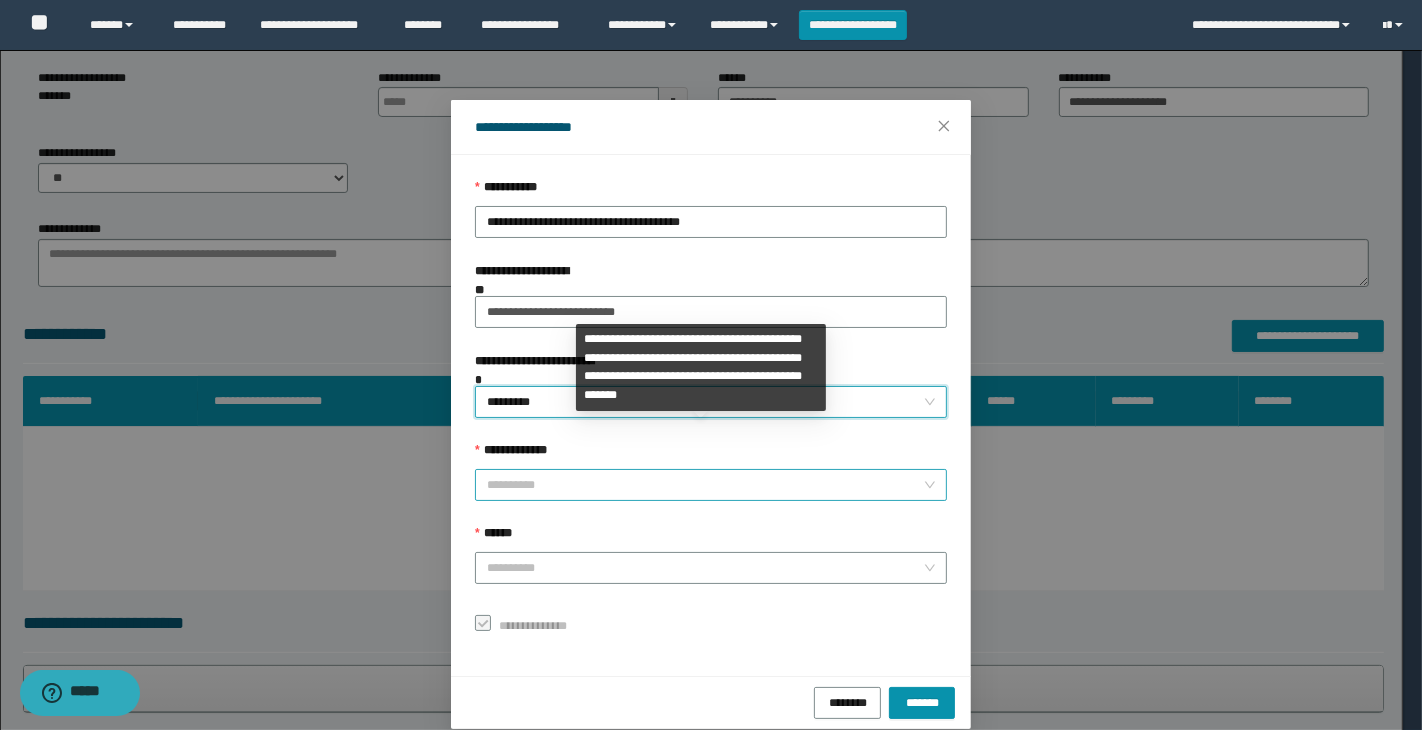click on "**********" at bounding box center (705, 485) 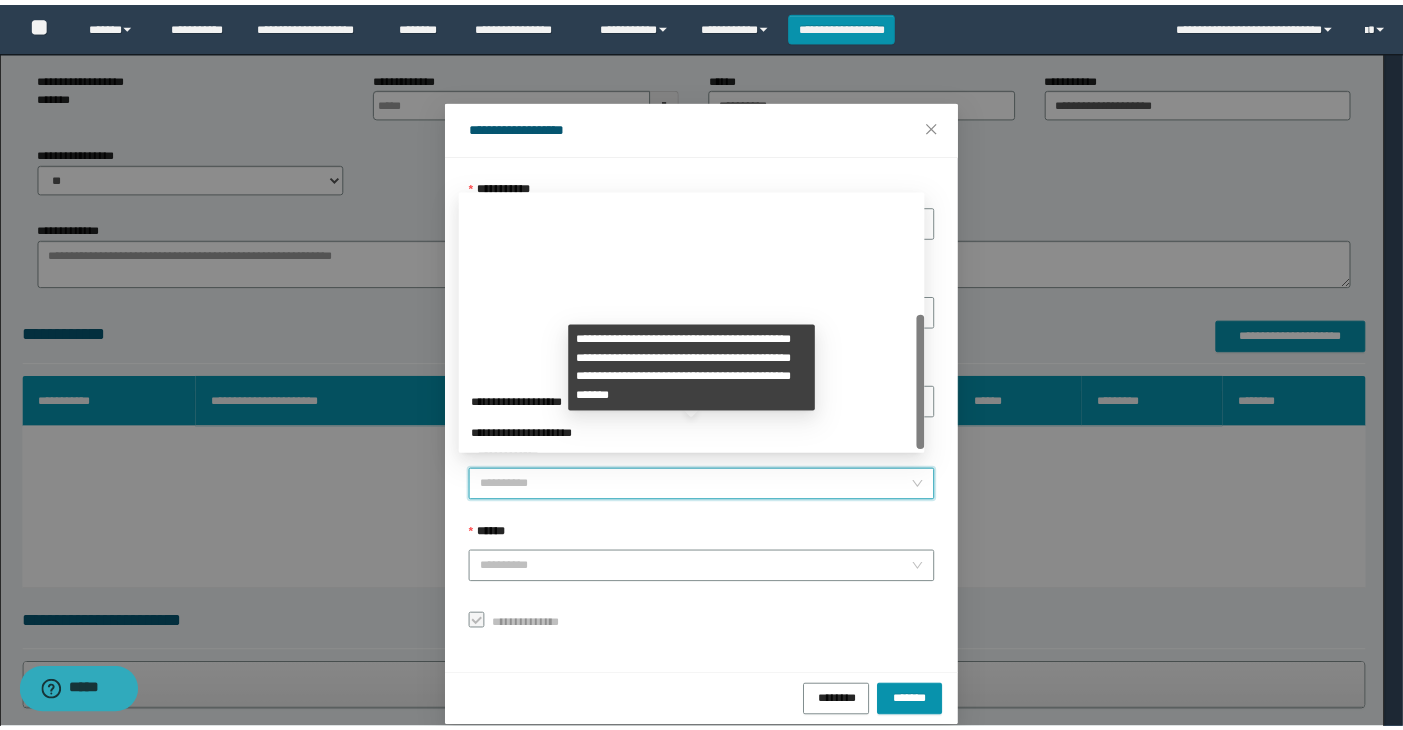 scroll, scrollTop: 223, scrollLeft: 0, axis: vertical 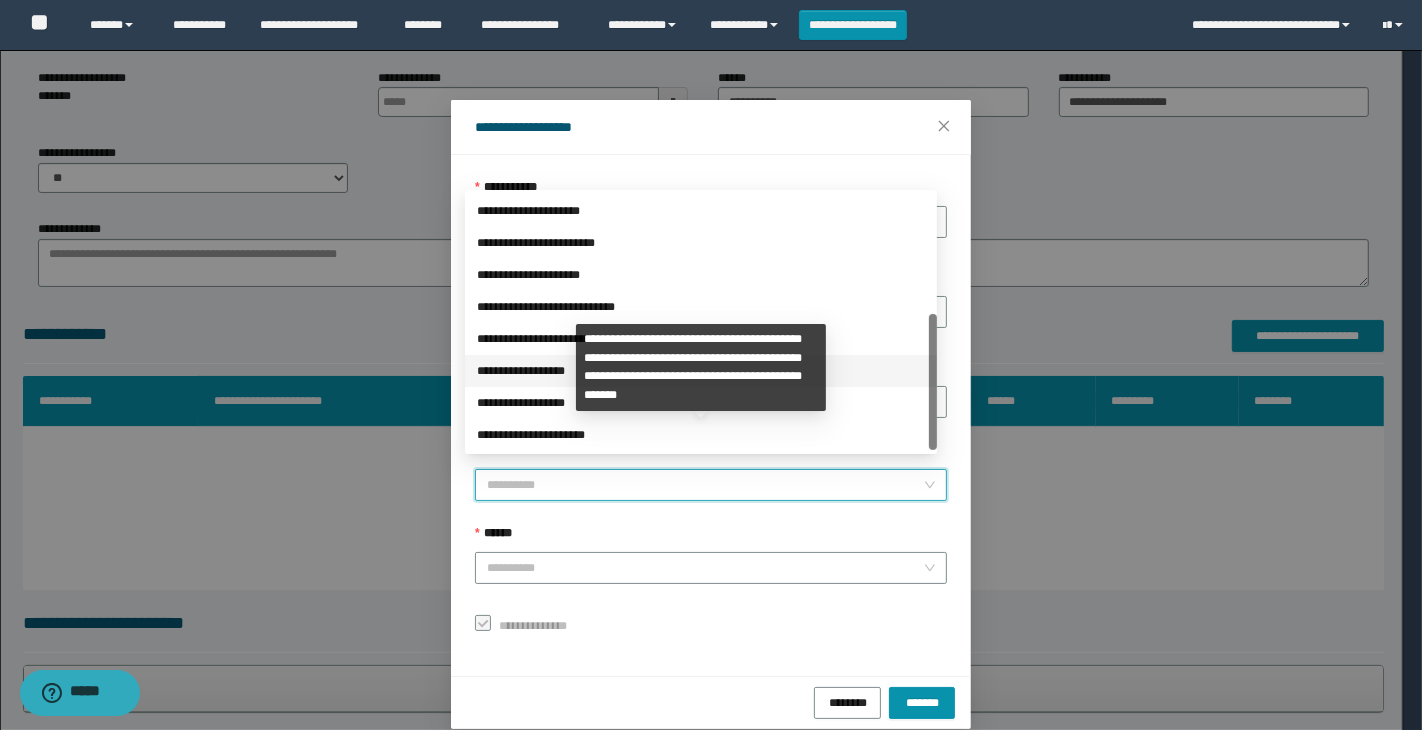 click on "**********" at bounding box center (701, 371) 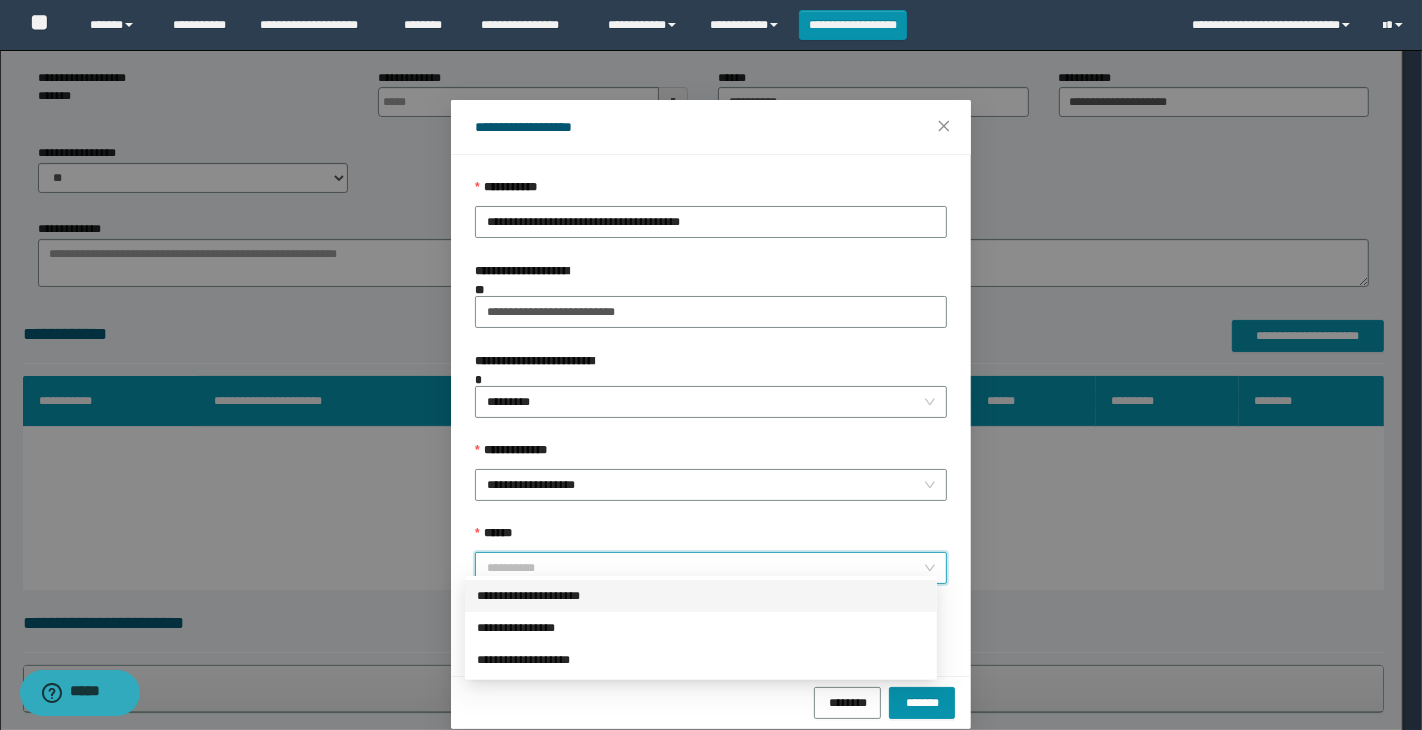click on "******" at bounding box center (705, 568) 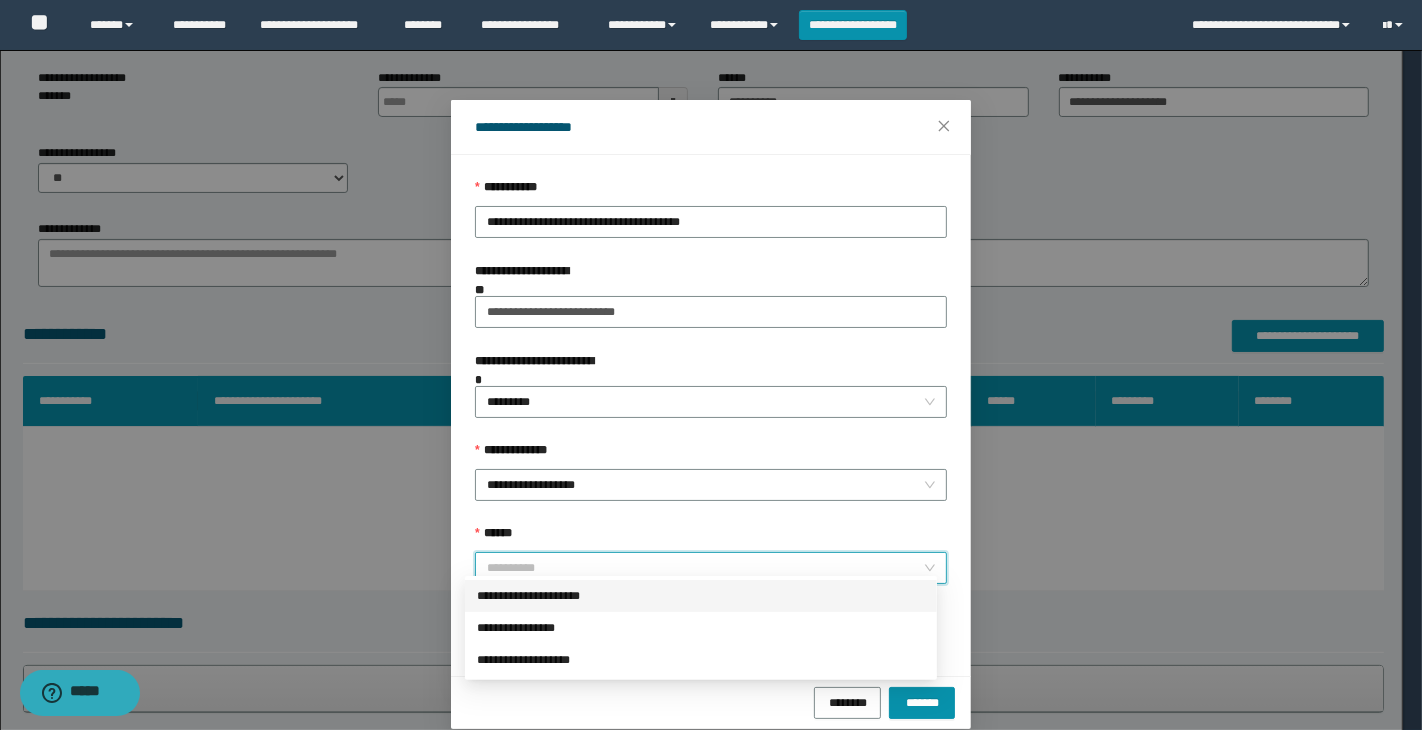 click on "**********" at bounding box center [701, 596] 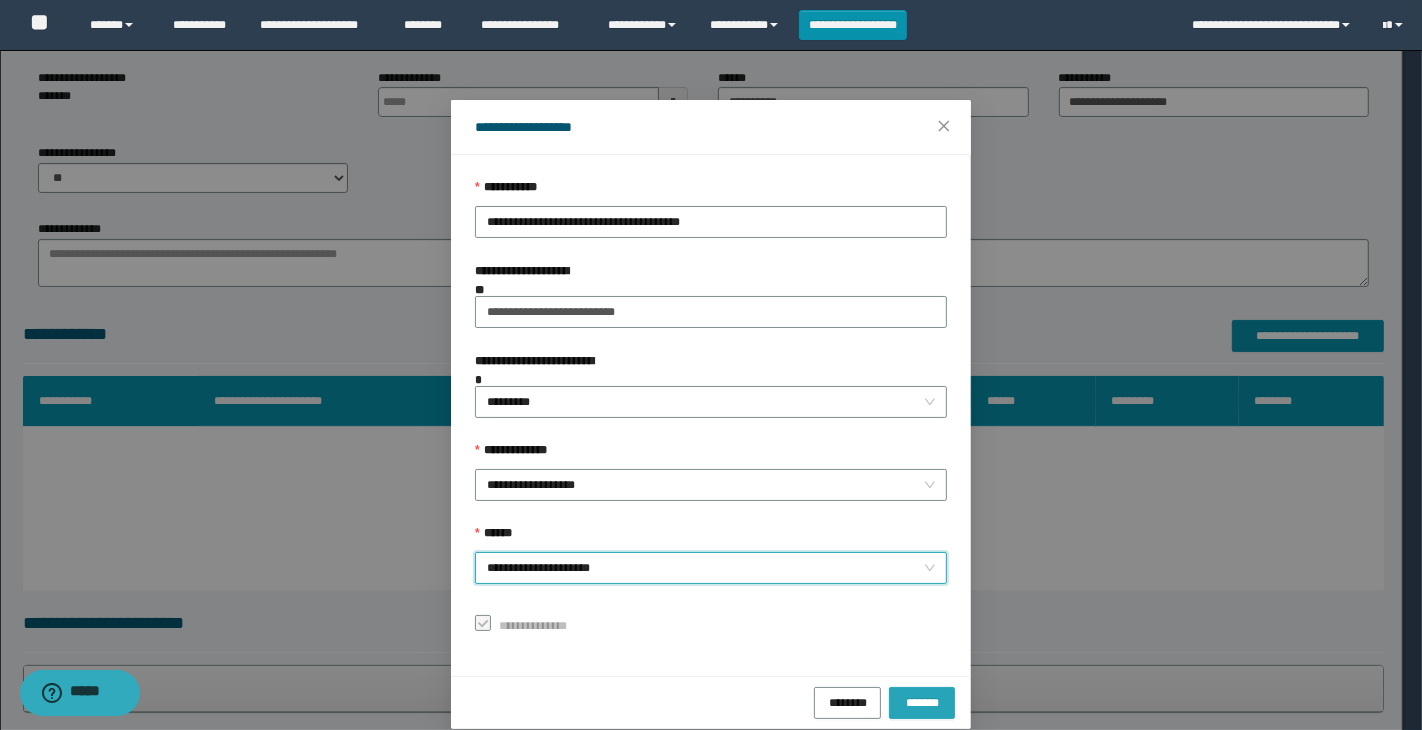 click on "*******" at bounding box center [922, 701] 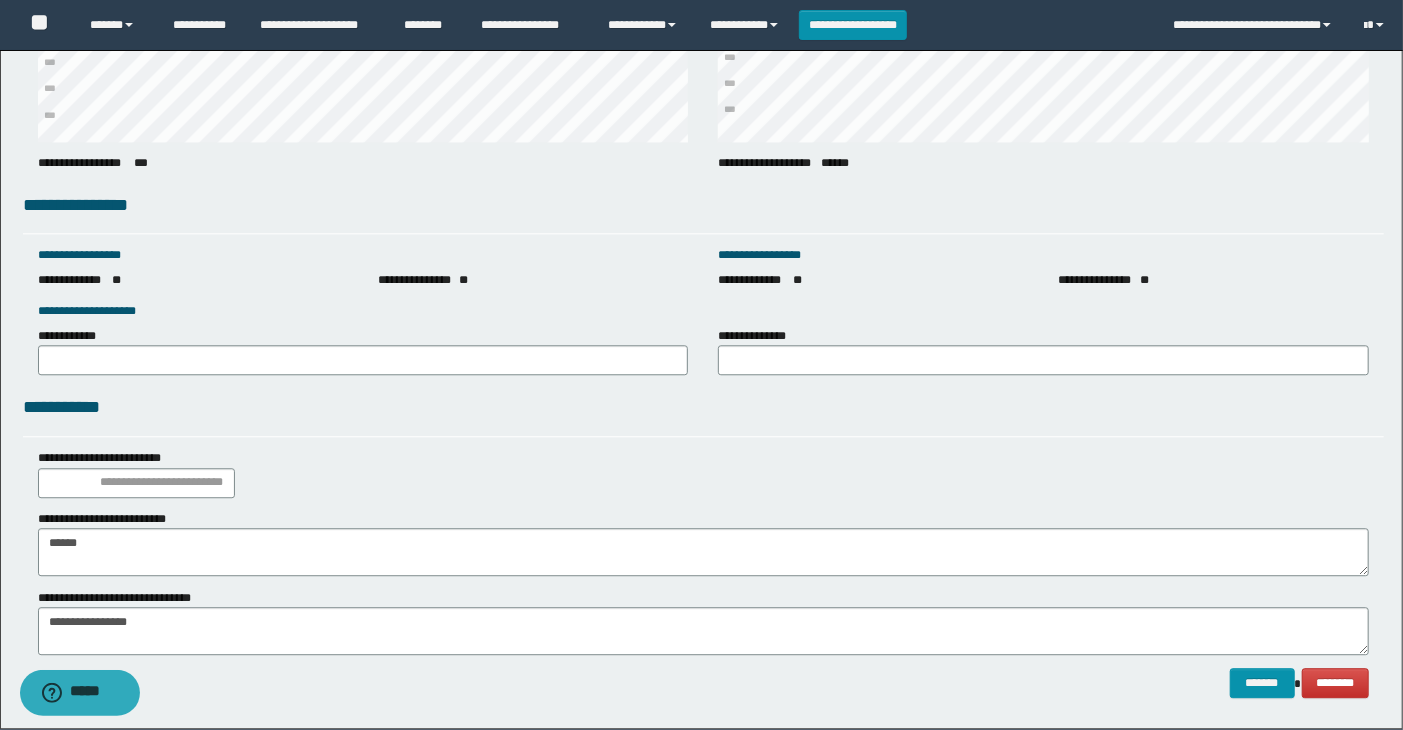 scroll, scrollTop: 2743, scrollLeft: 0, axis: vertical 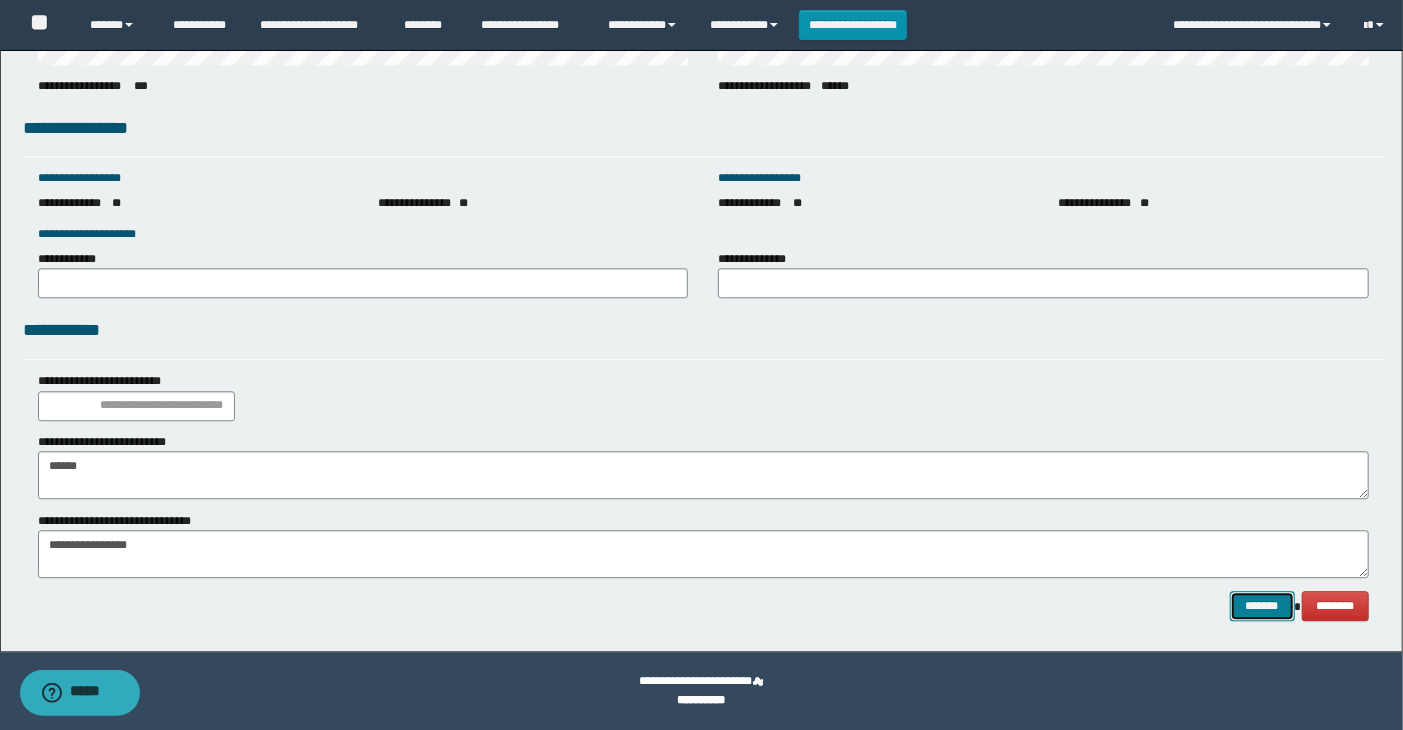 click on "*******" at bounding box center (1262, 606) 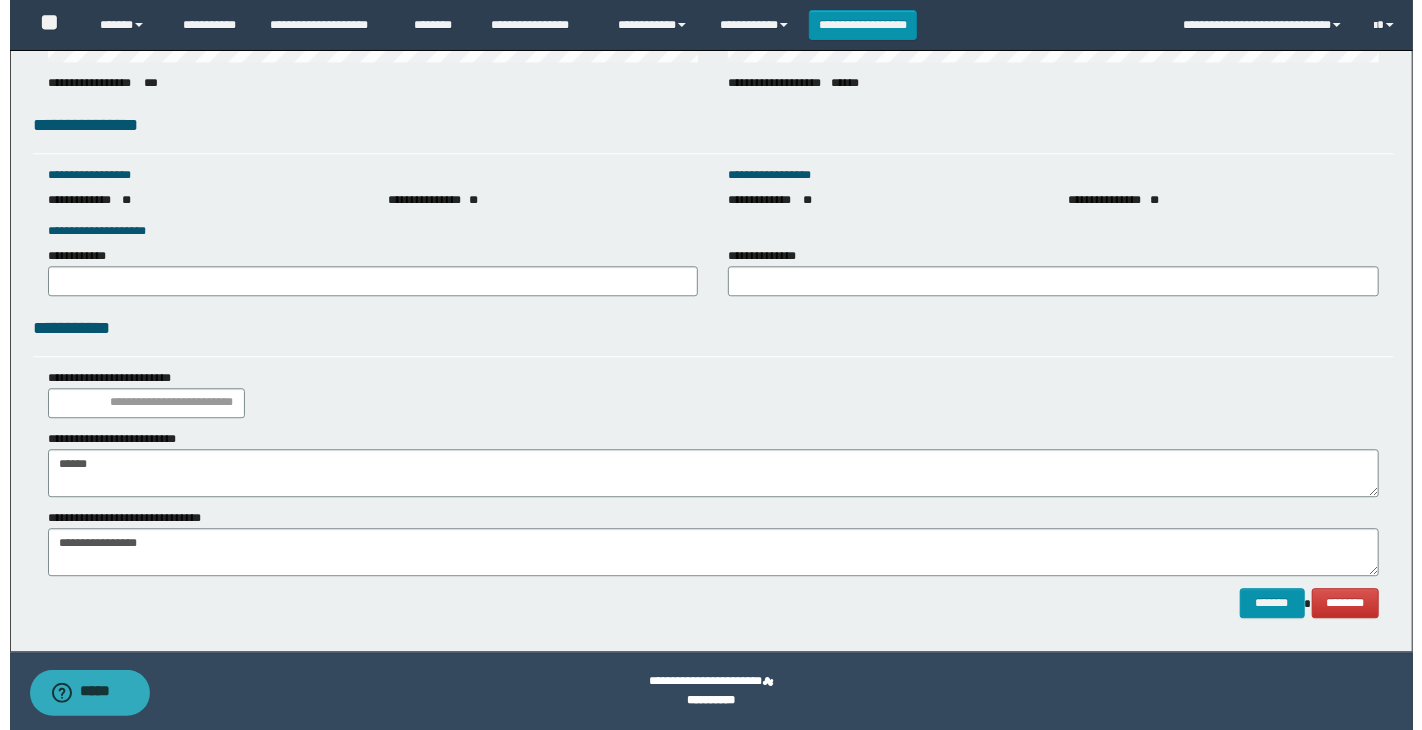 scroll, scrollTop: 2707, scrollLeft: 0, axis: vertical 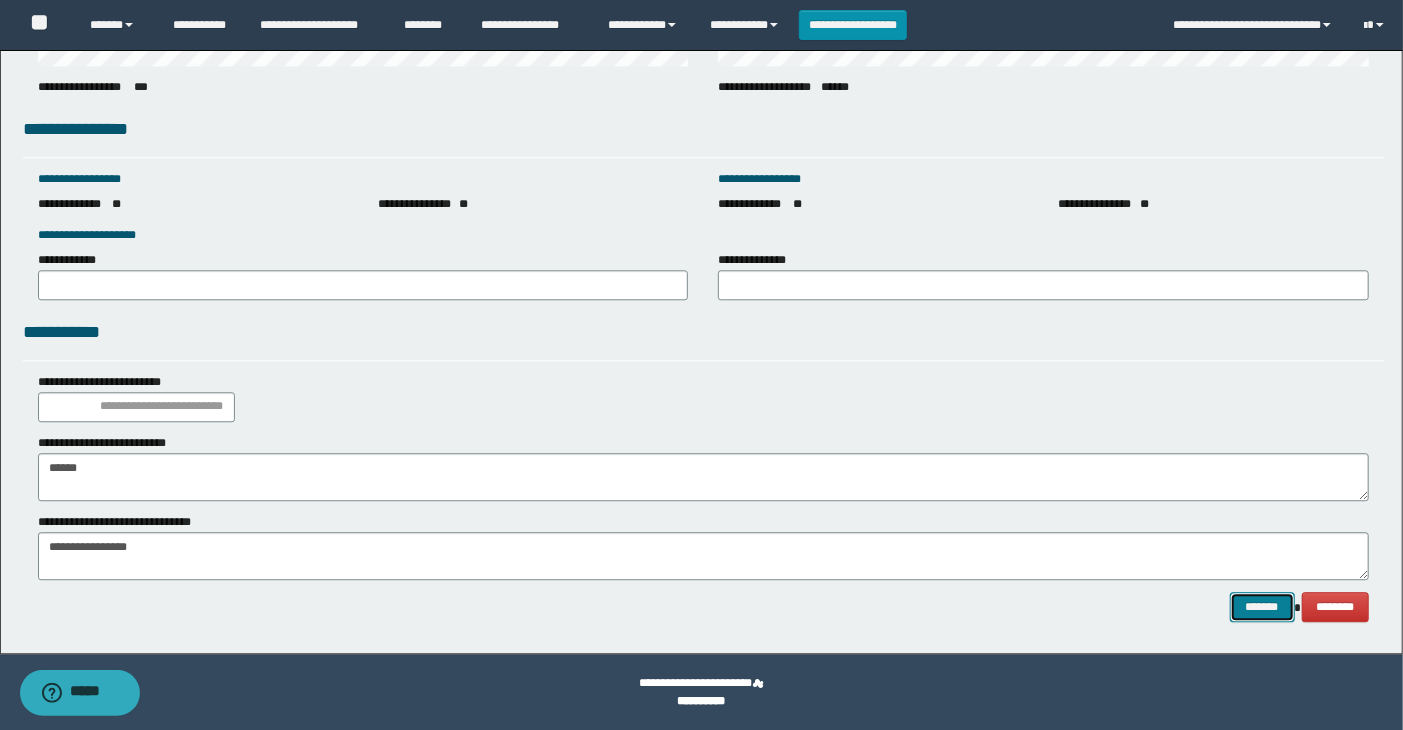 click on "*******" at bounding box center [1262, 607] 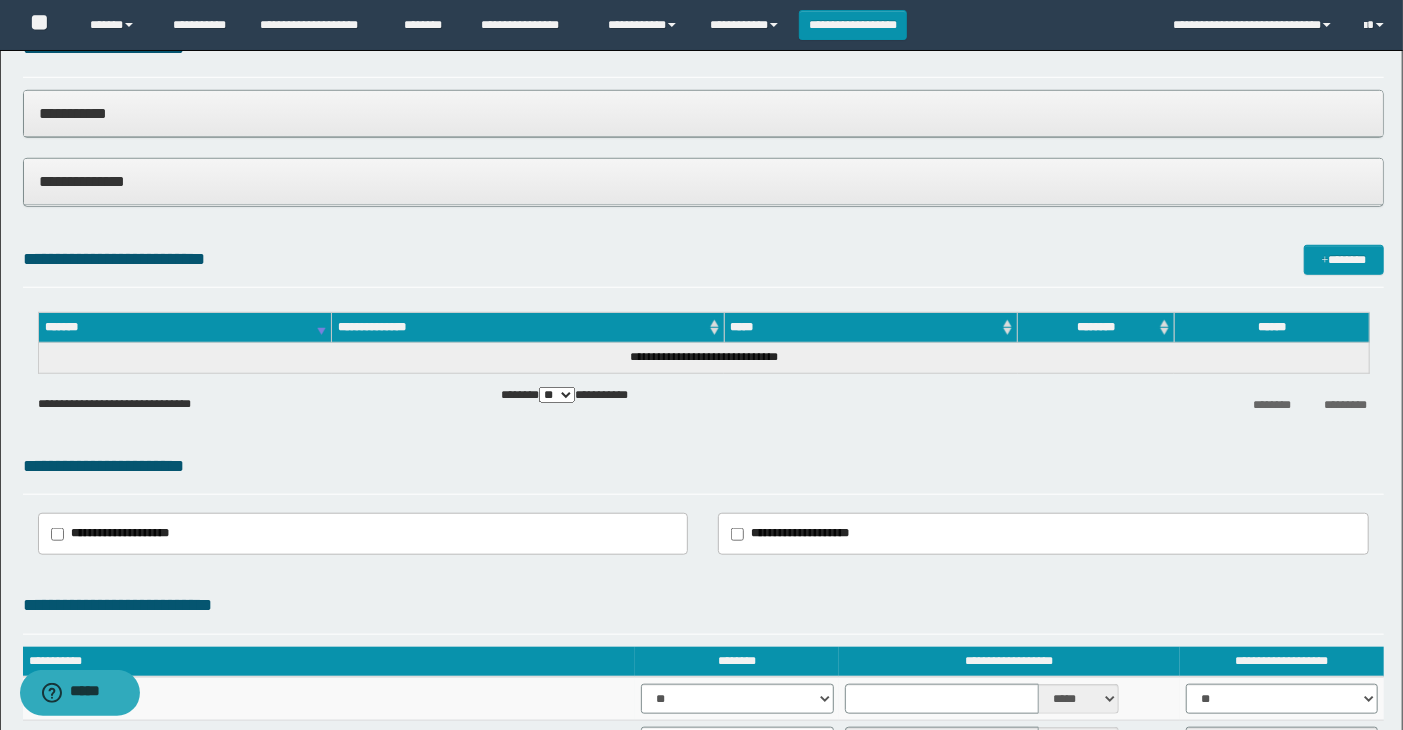 scroll, scrollTop: 0, scrollLeft: 0, axis: both 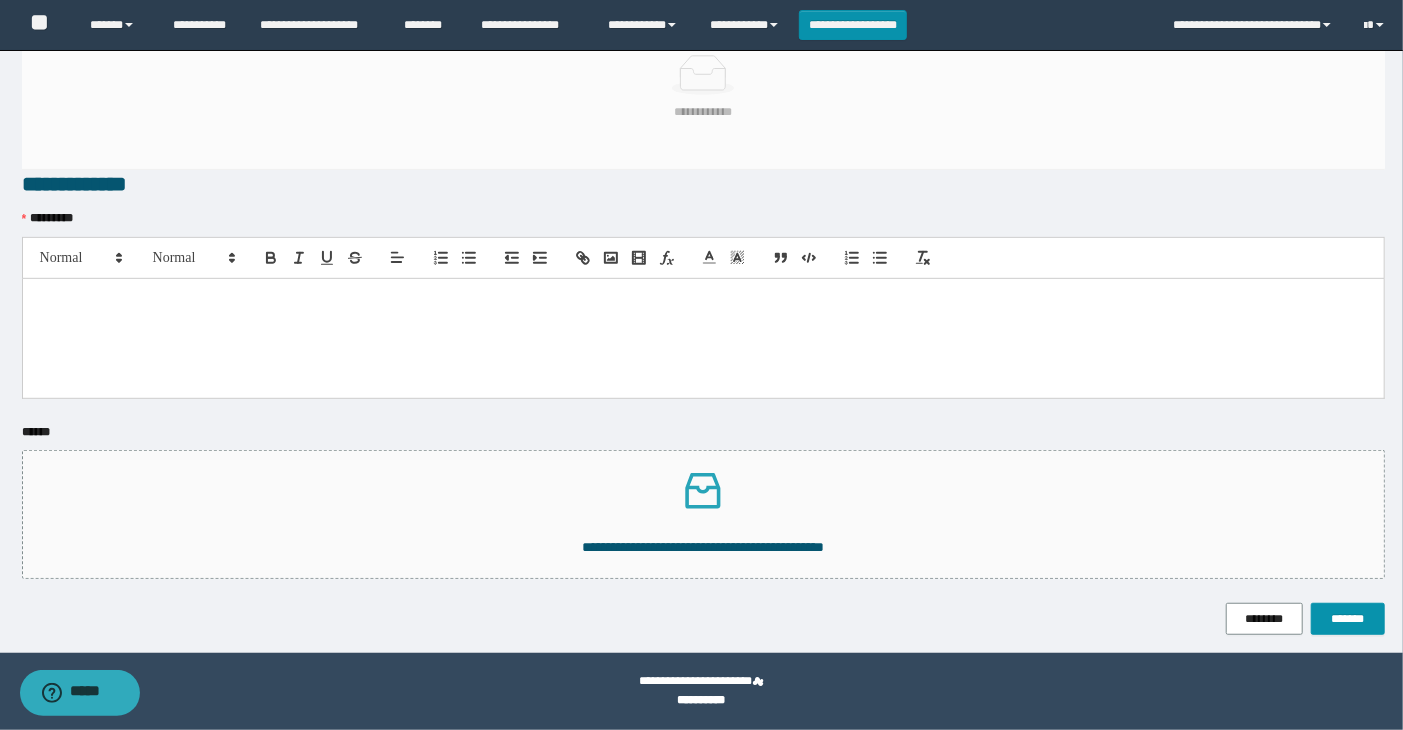 click at bounding box center [704, 338] 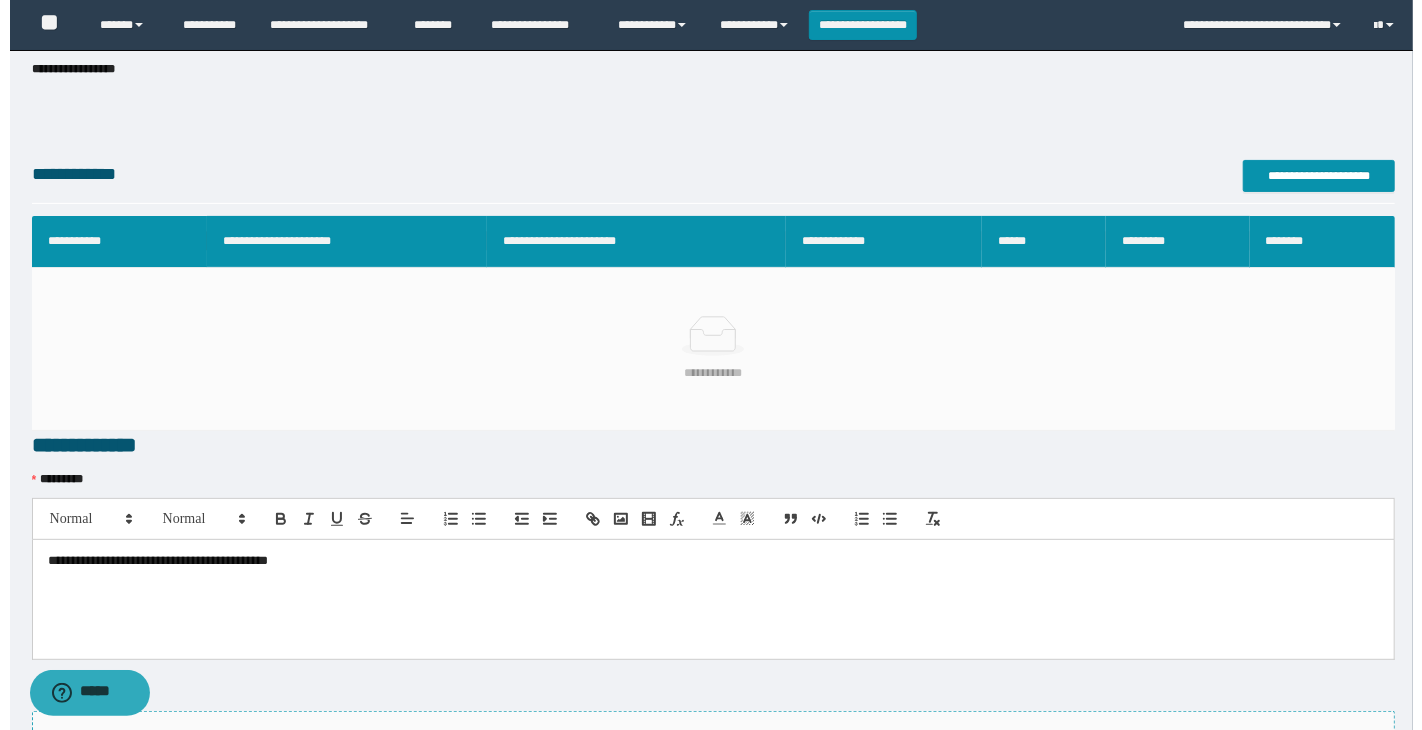 scroll, scrollTop: 0, scrollLeft: 0, axis: both 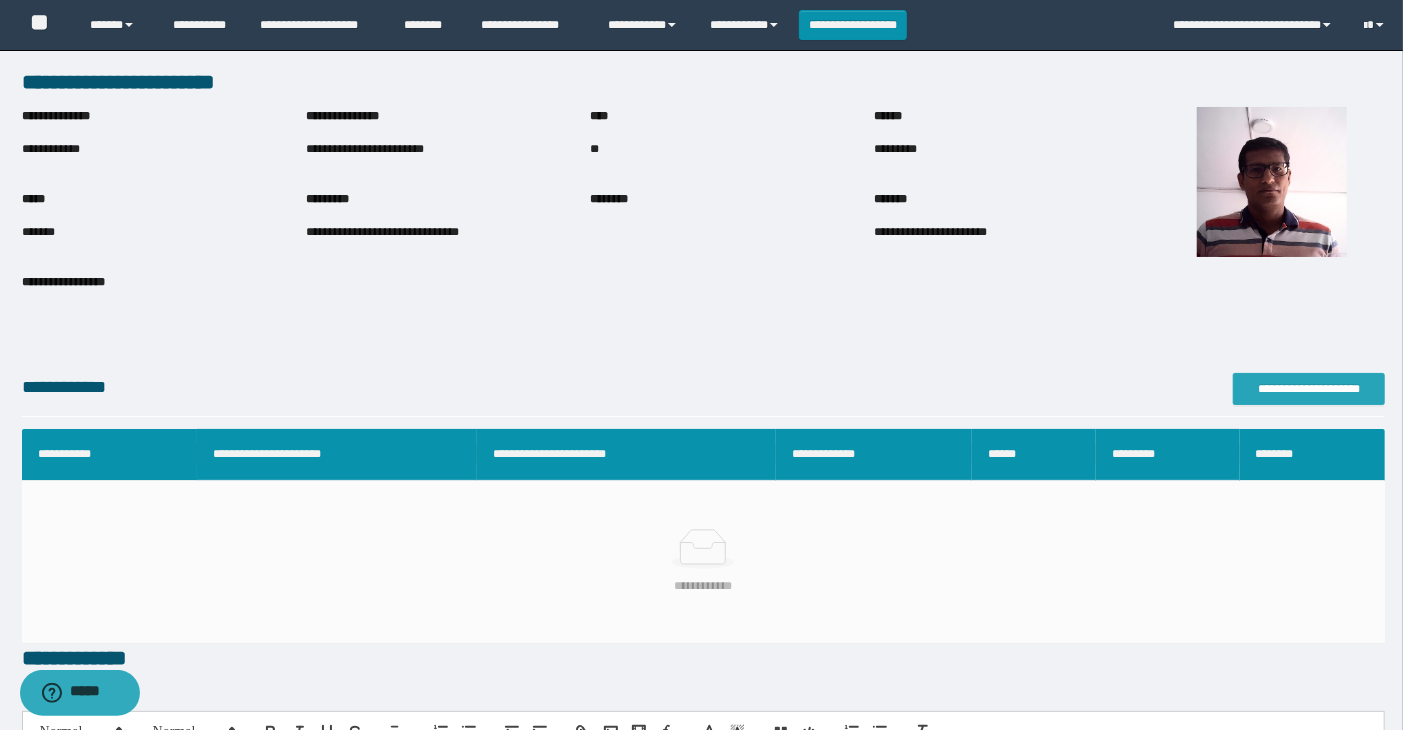 click on "**********" at bounding box center [1309, 389] 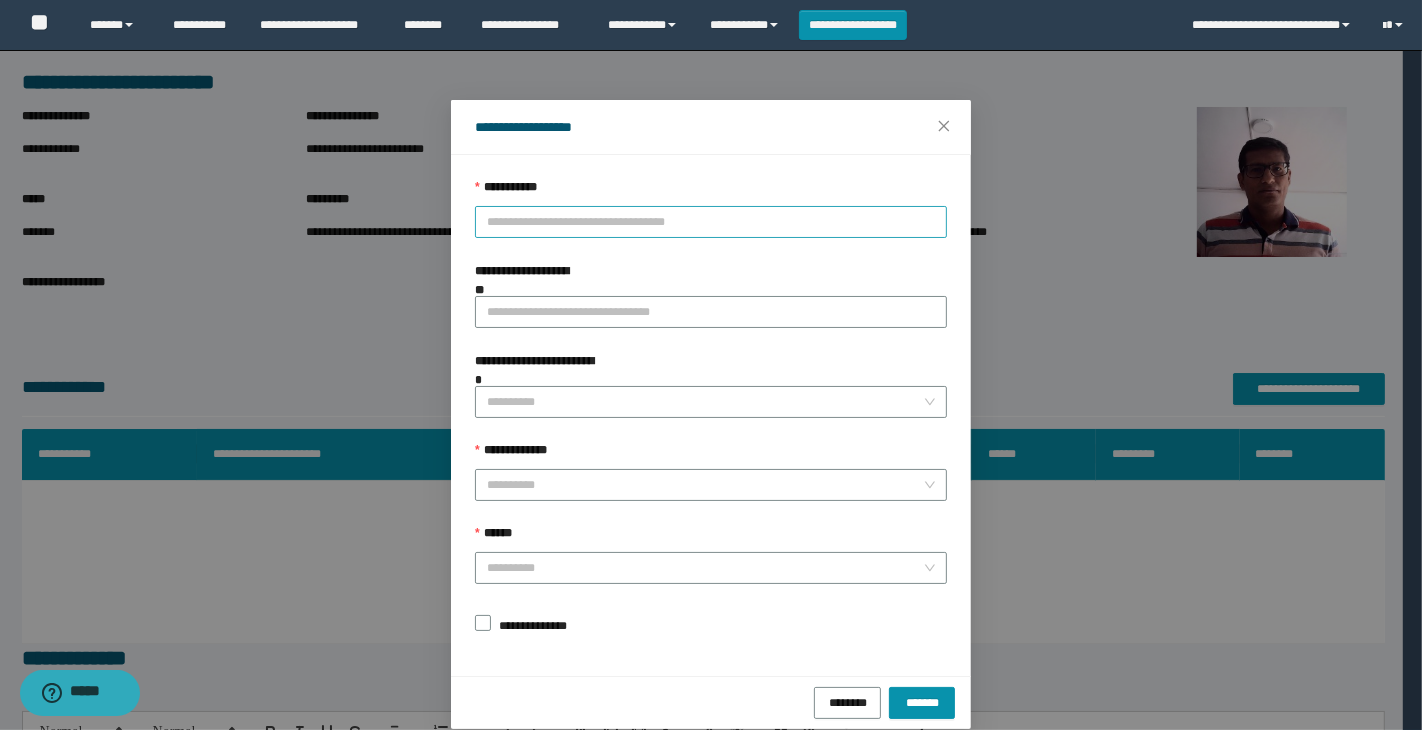 click on "**********" at bounding box center (711, 222) 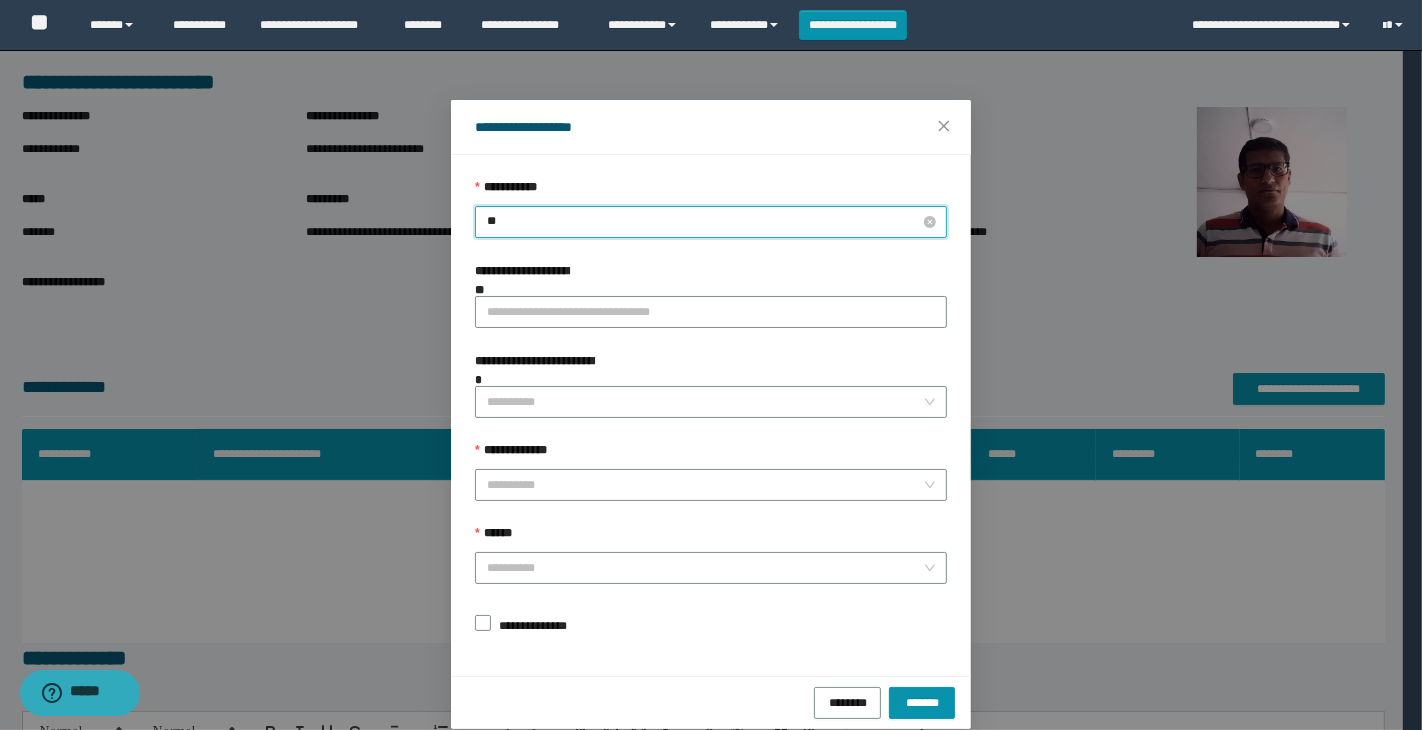 type on "***" 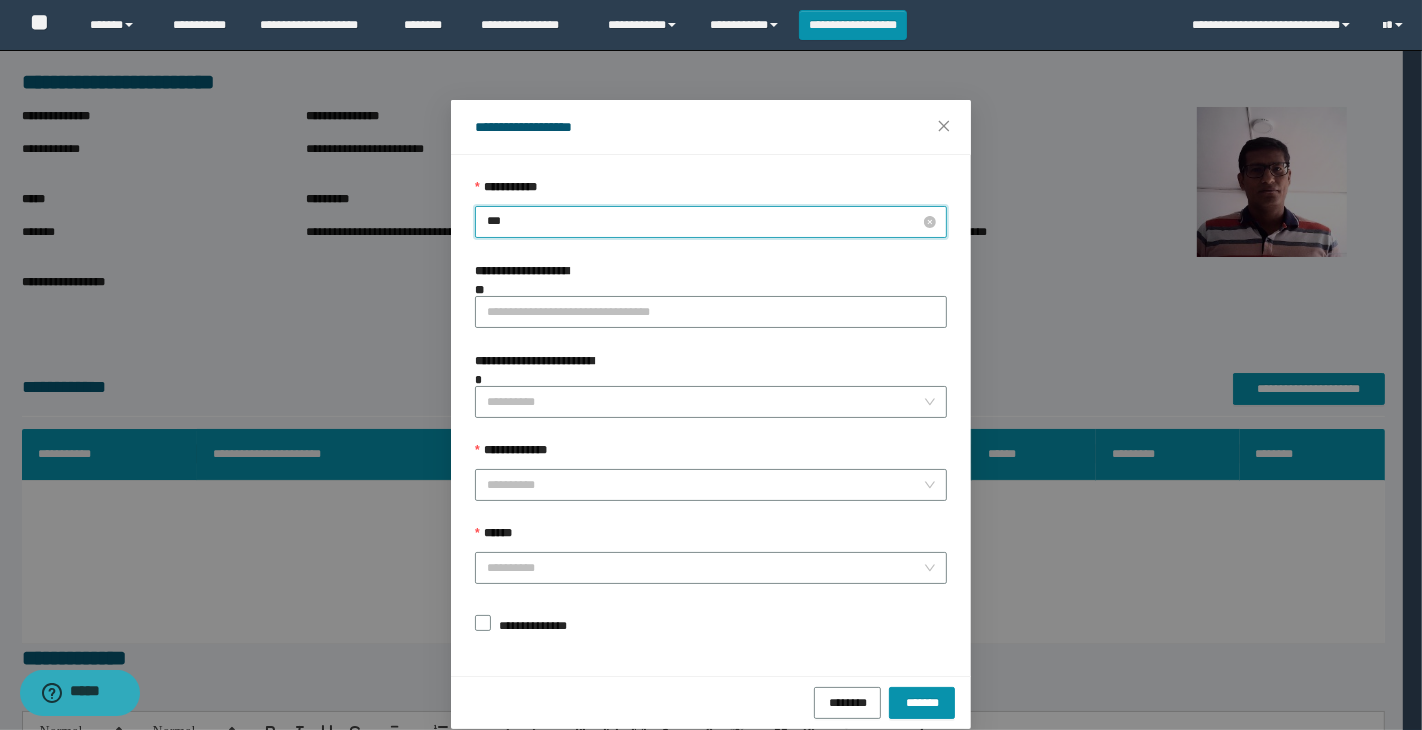 click on "***" at bounding box center (711, 222) 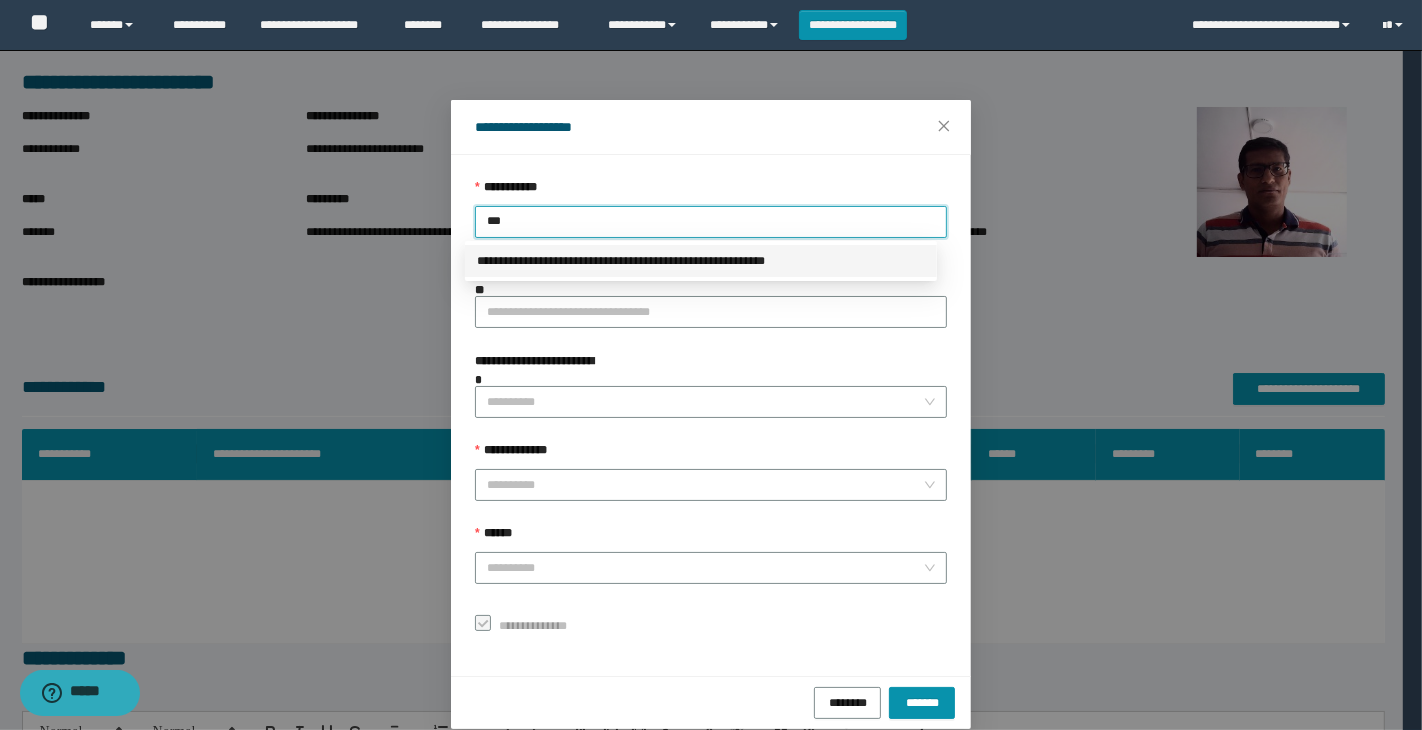 click on "**********" at bounding box center (701, 261) 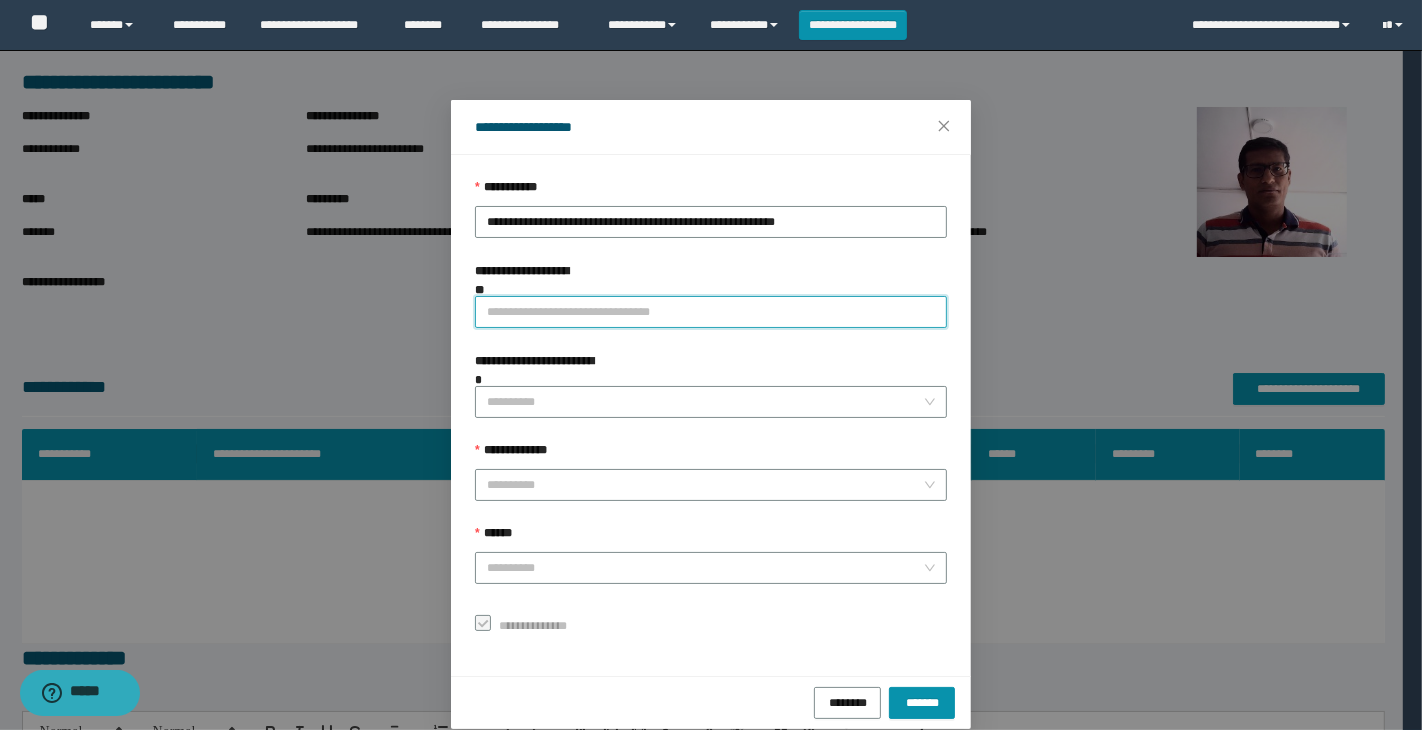 click on "**********" at bounding box center (711, 312) 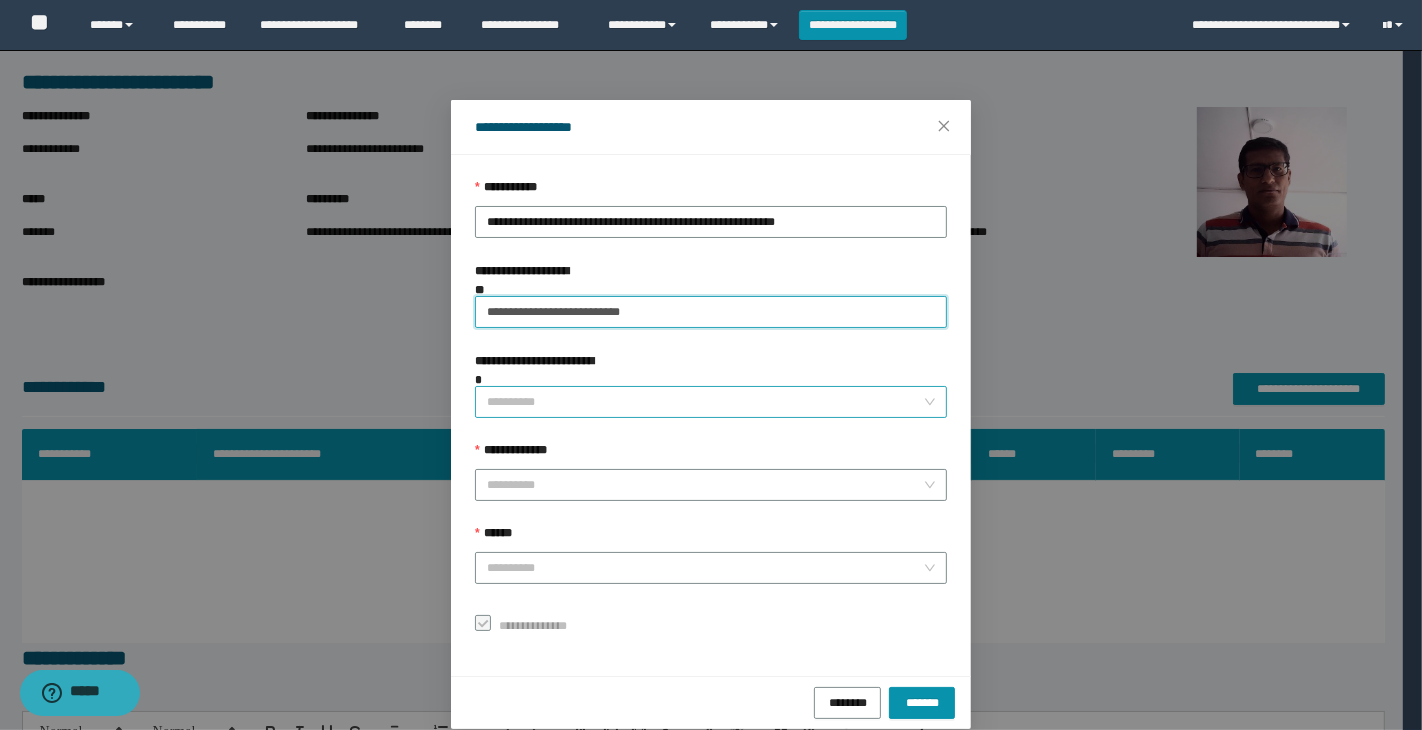 type on "**********" 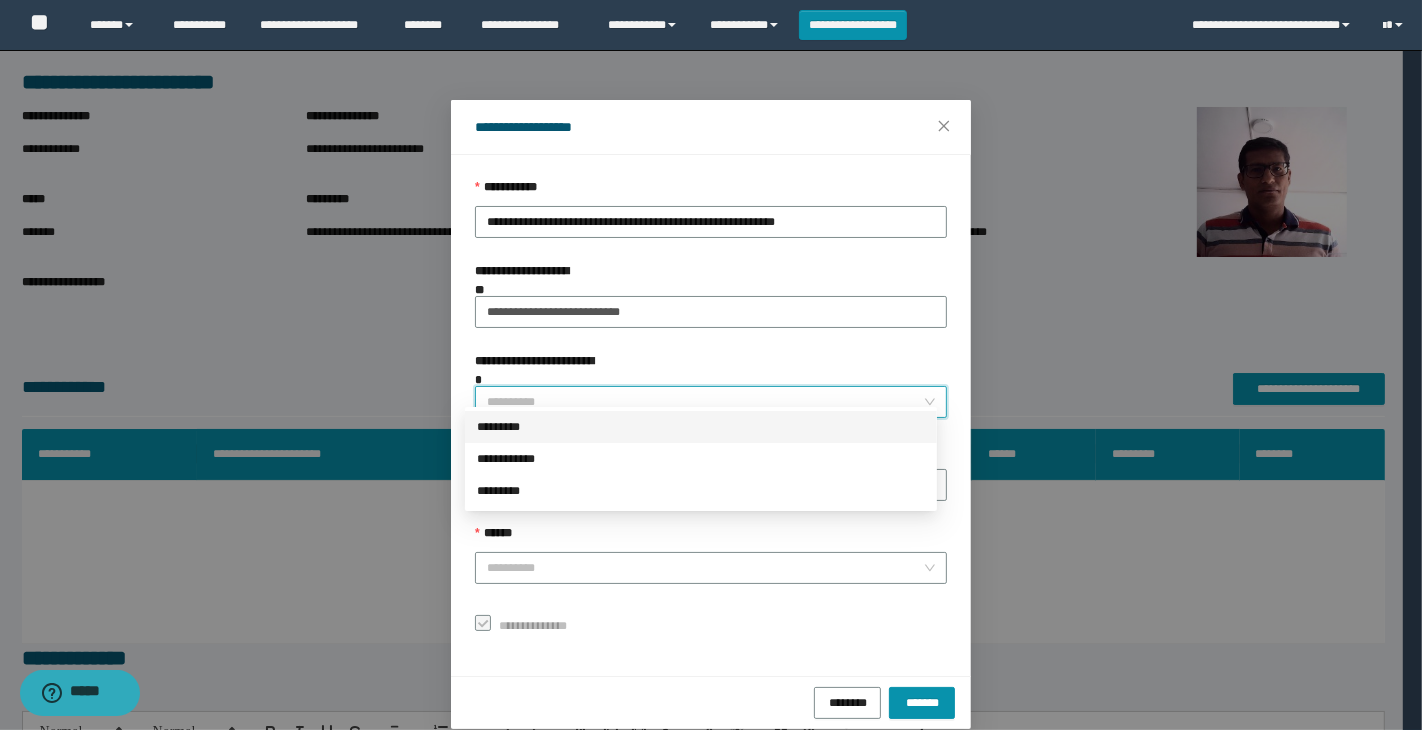 click on "**********" at bounding box center (705, 402) 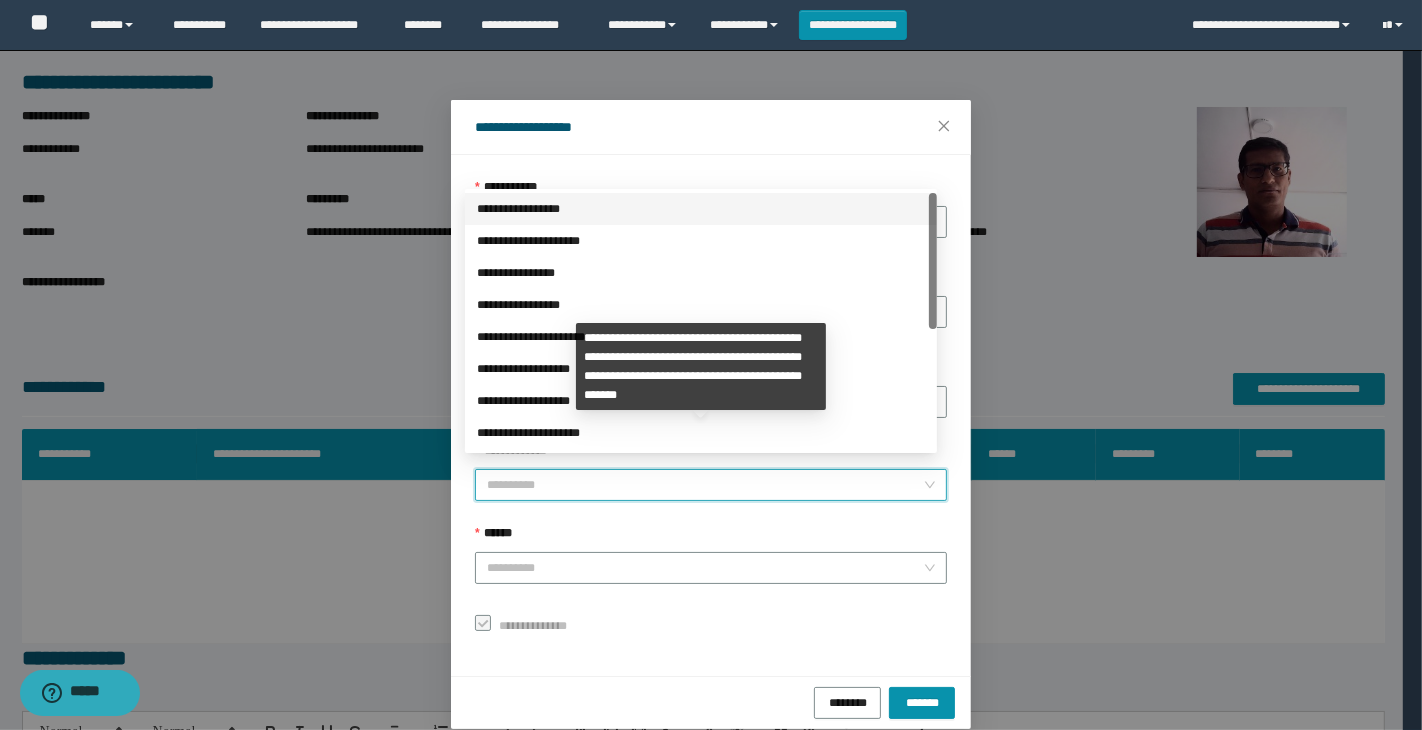 click on "**********" at bounding box center (705, 485) 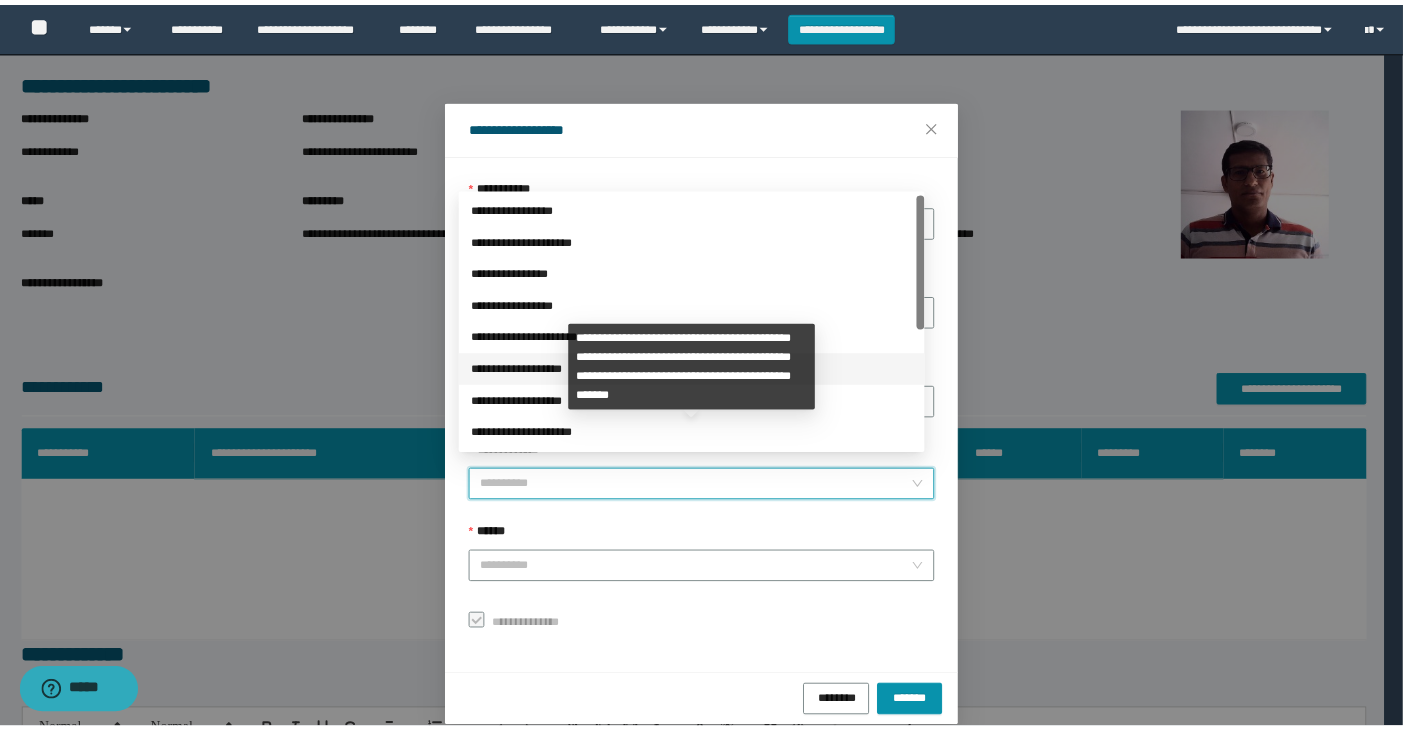 scroll, scrollTop: 223, scrollLeft: 0, axis: vertical 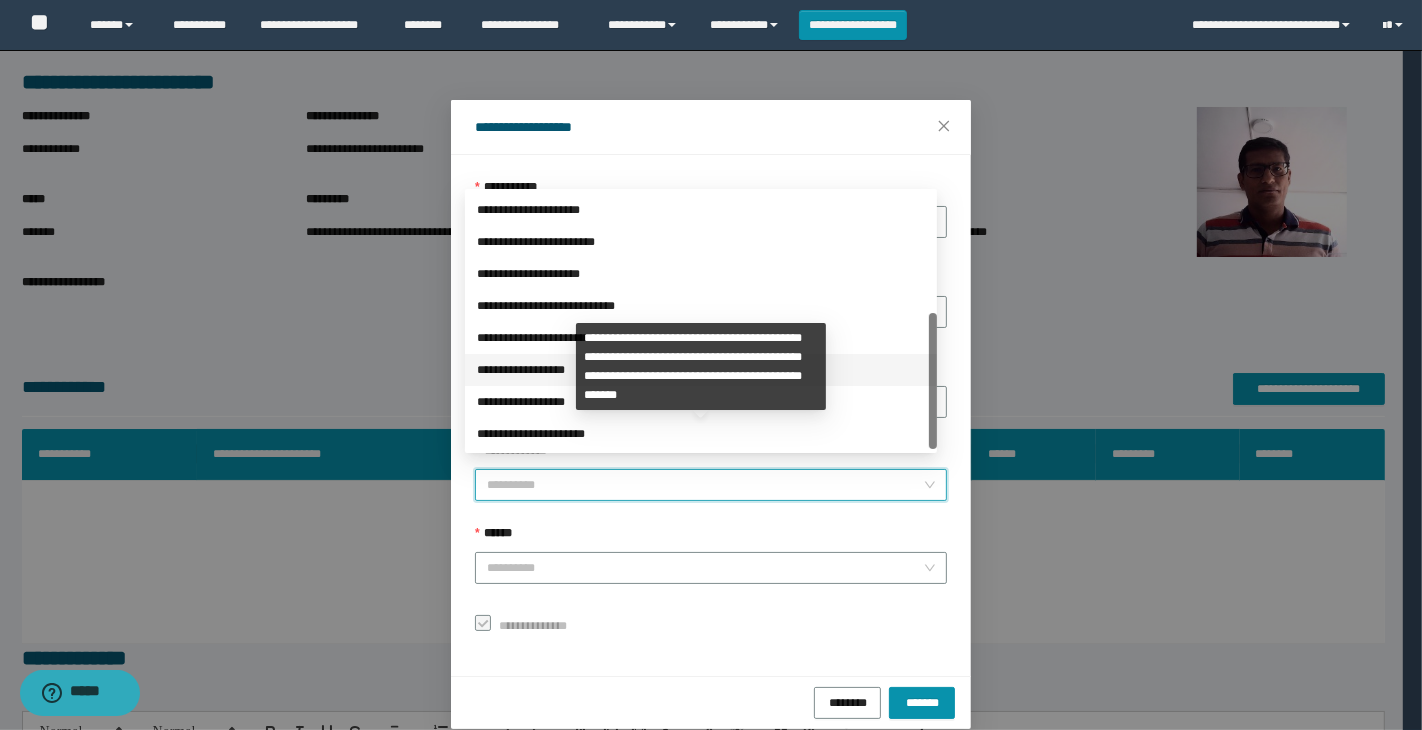 click on "**********" at bounding box center [701, 370] 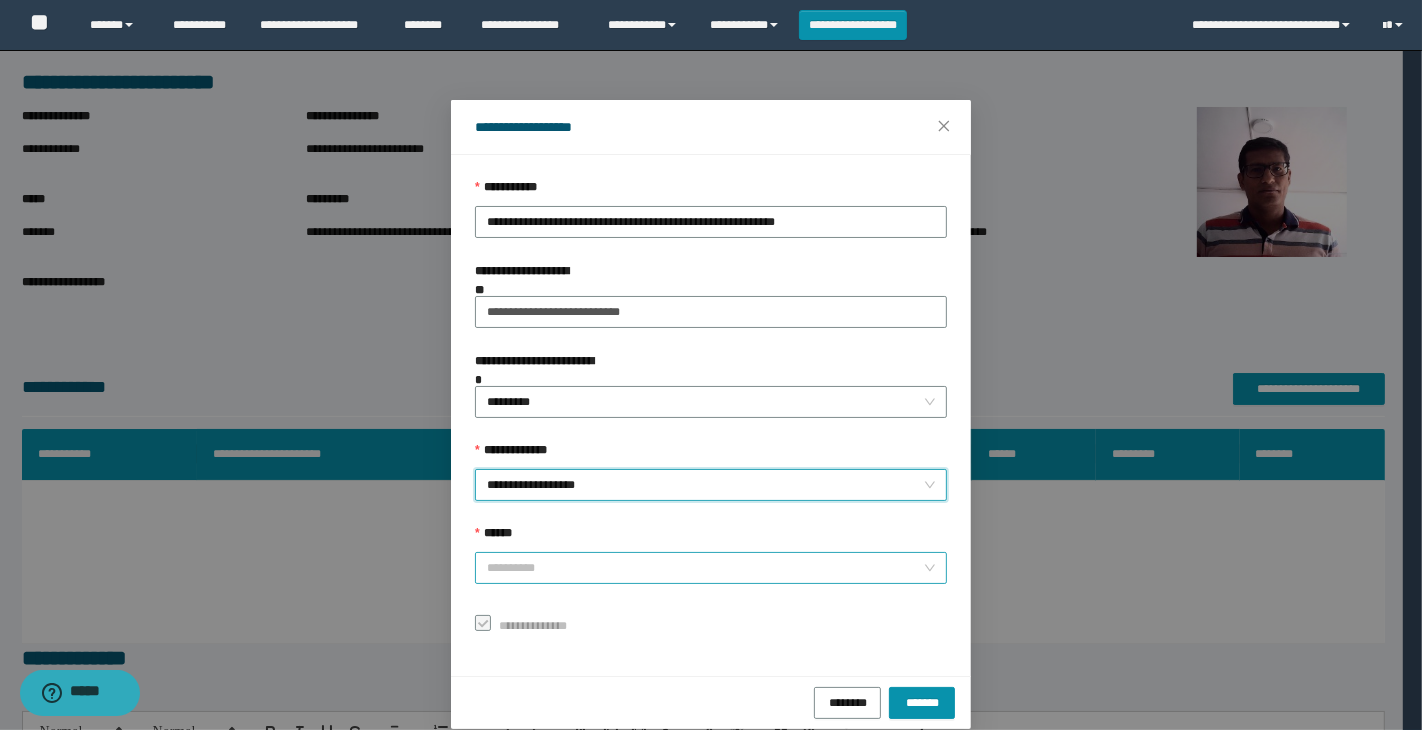 click on "******" at bounding box center [705, 568] 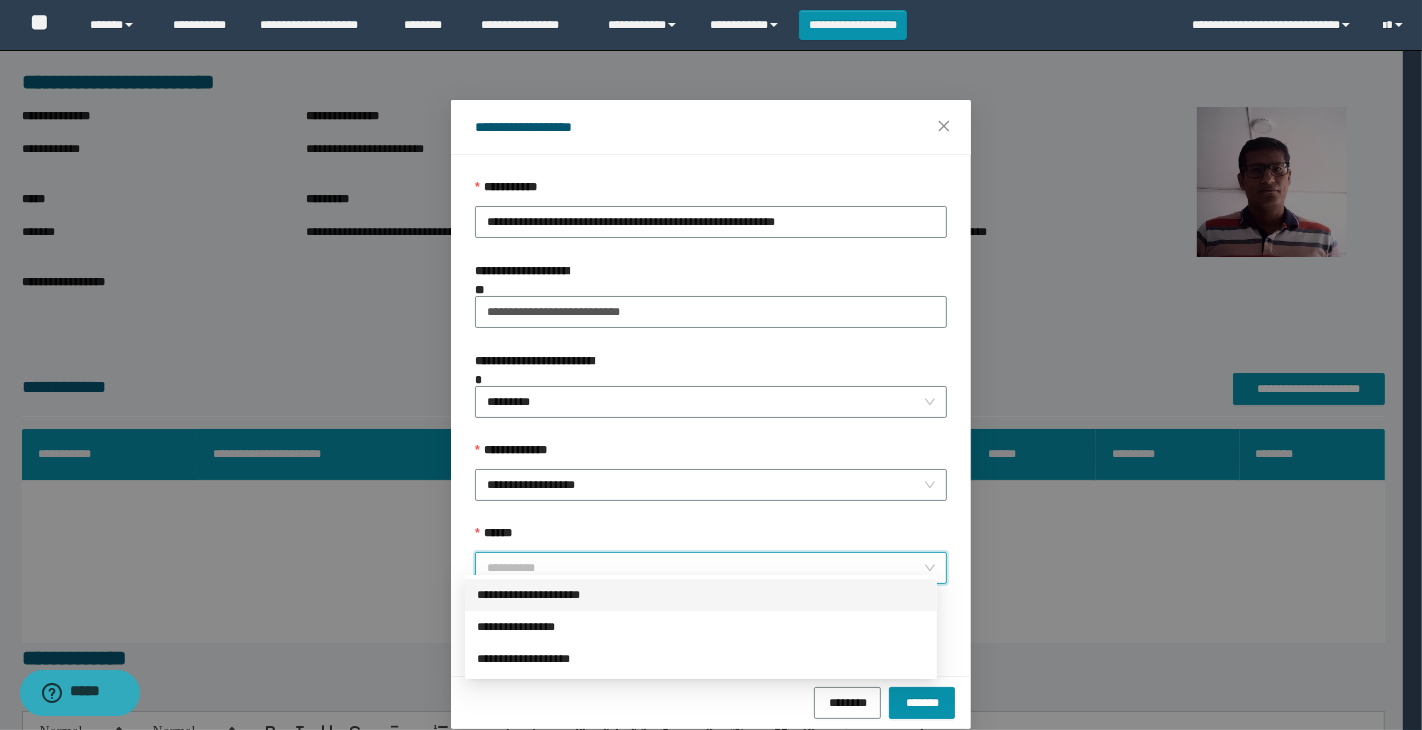 click on "**********" at bounding box center [701, 595] 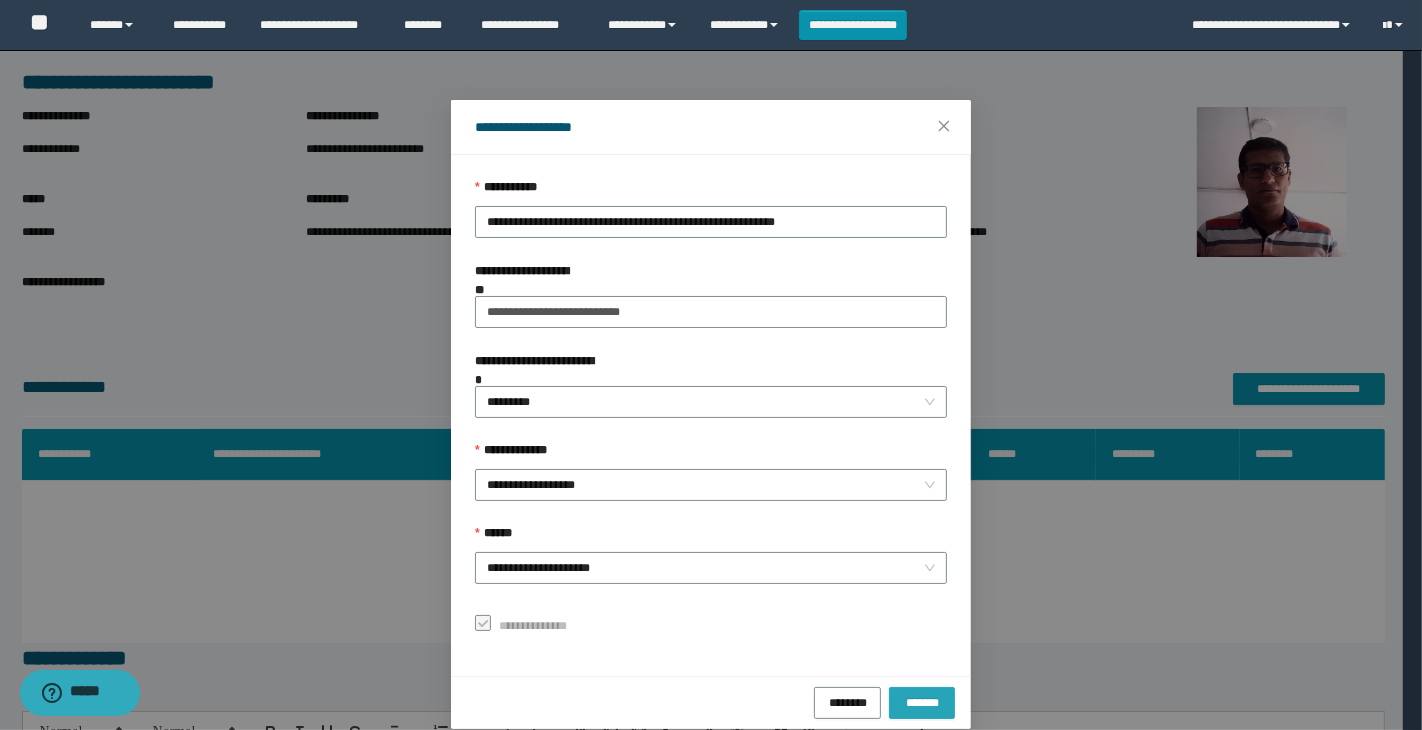 click on "*******" at bounding box center (922, 701) 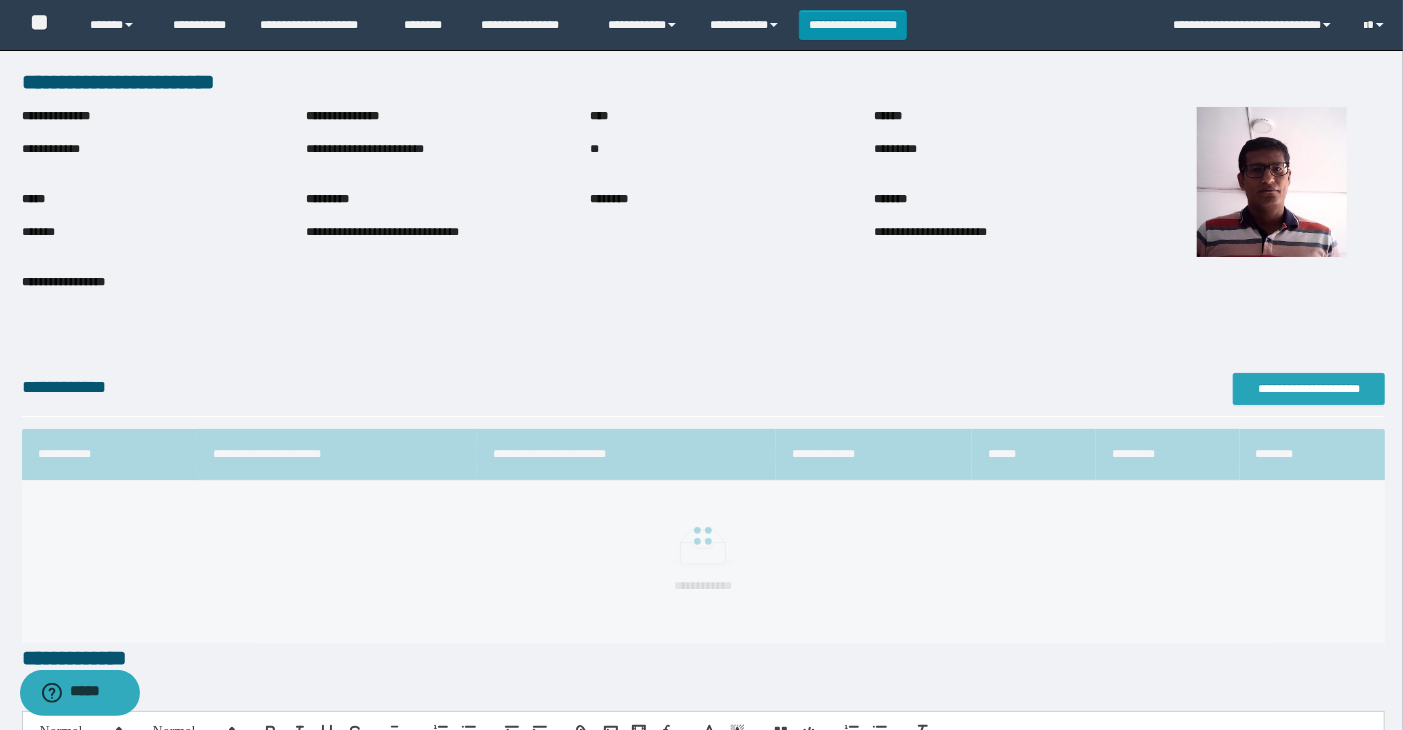 scroll, scrollTop: 474, scrollLeft: 0, axis: vertical 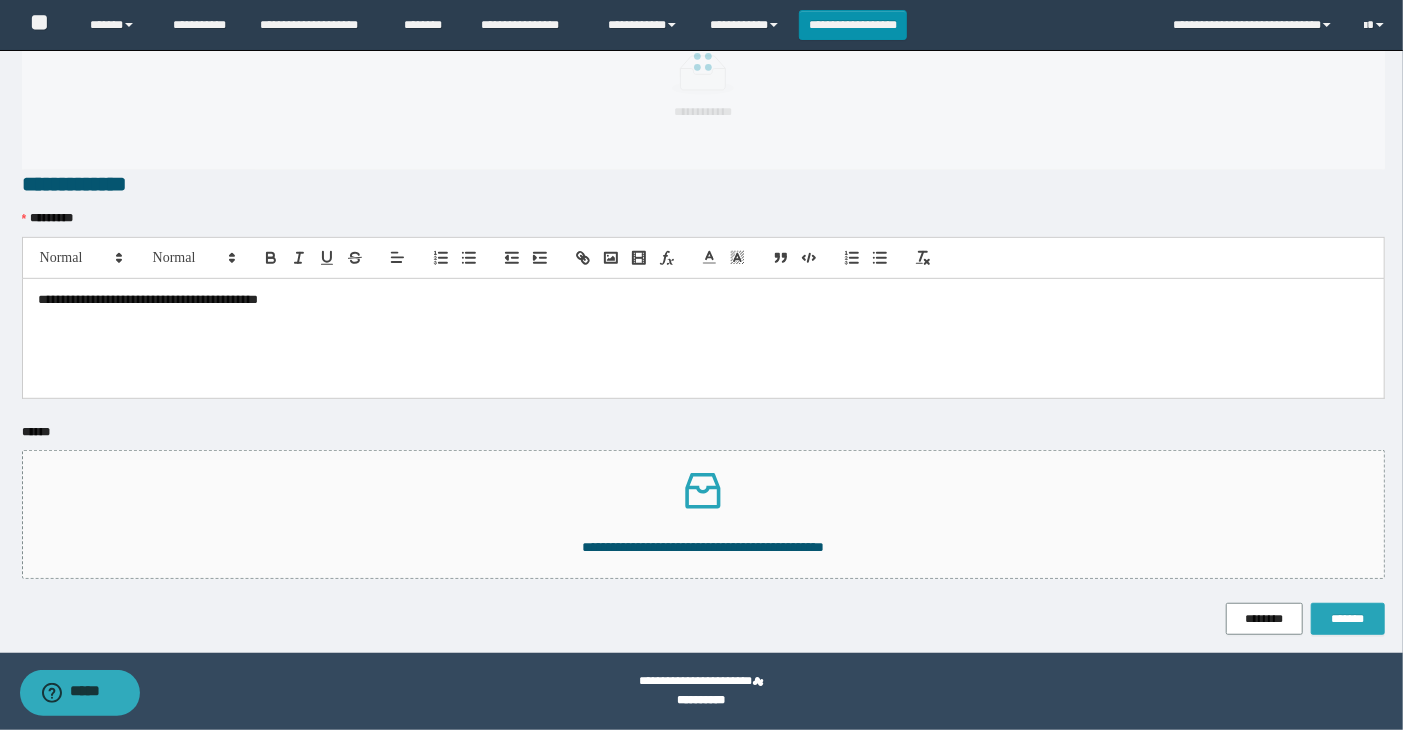 click on "*******" at bounding box center [1348, 619] 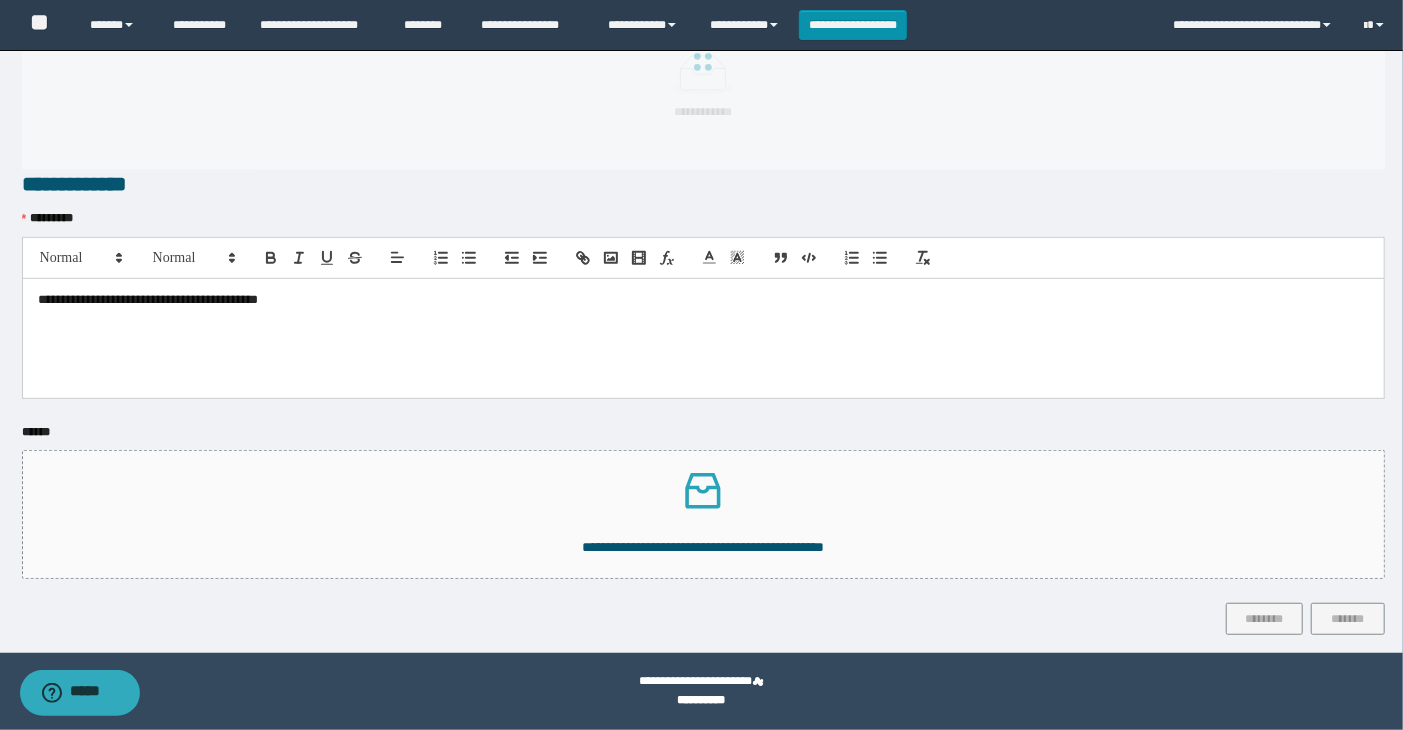 scroll, scrollTop: 438, scrollLeft: 0, axis: vertical 